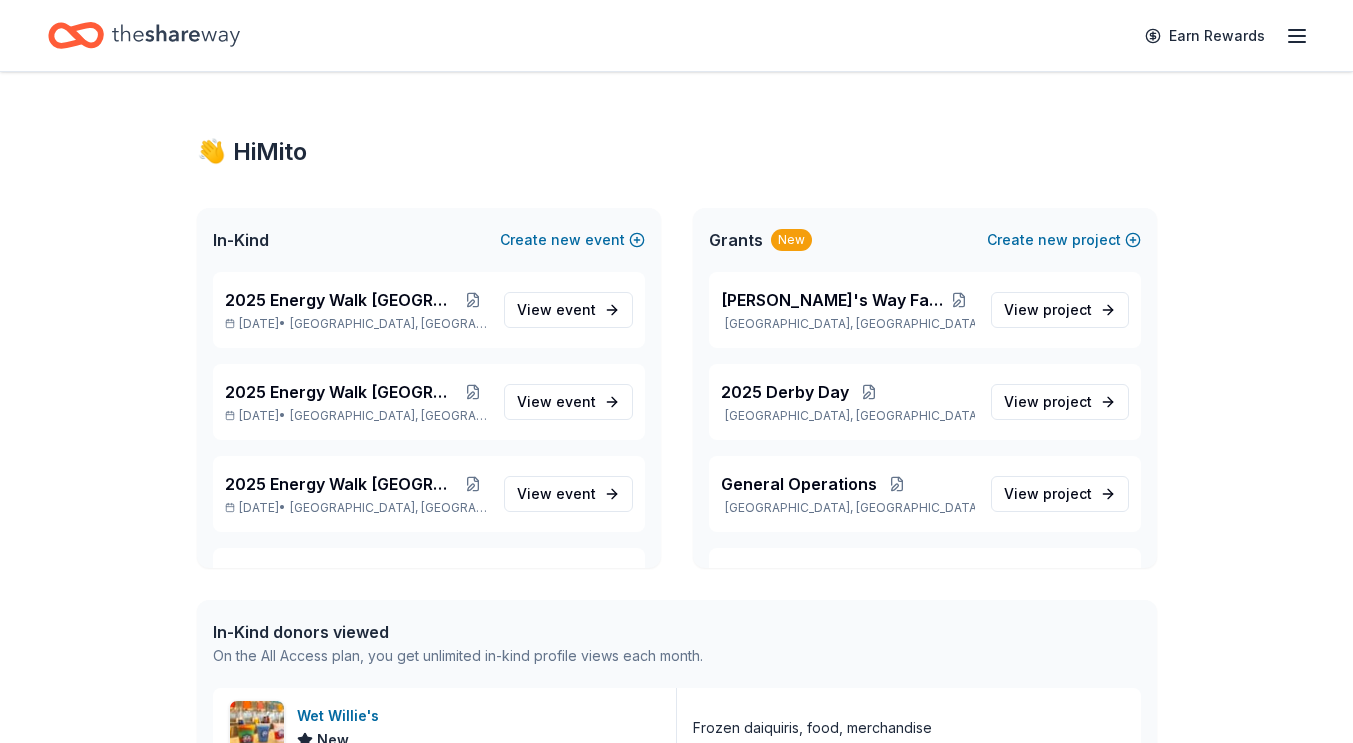 scroll, scrollTop: 0, scrollLeft: 0, axis: both 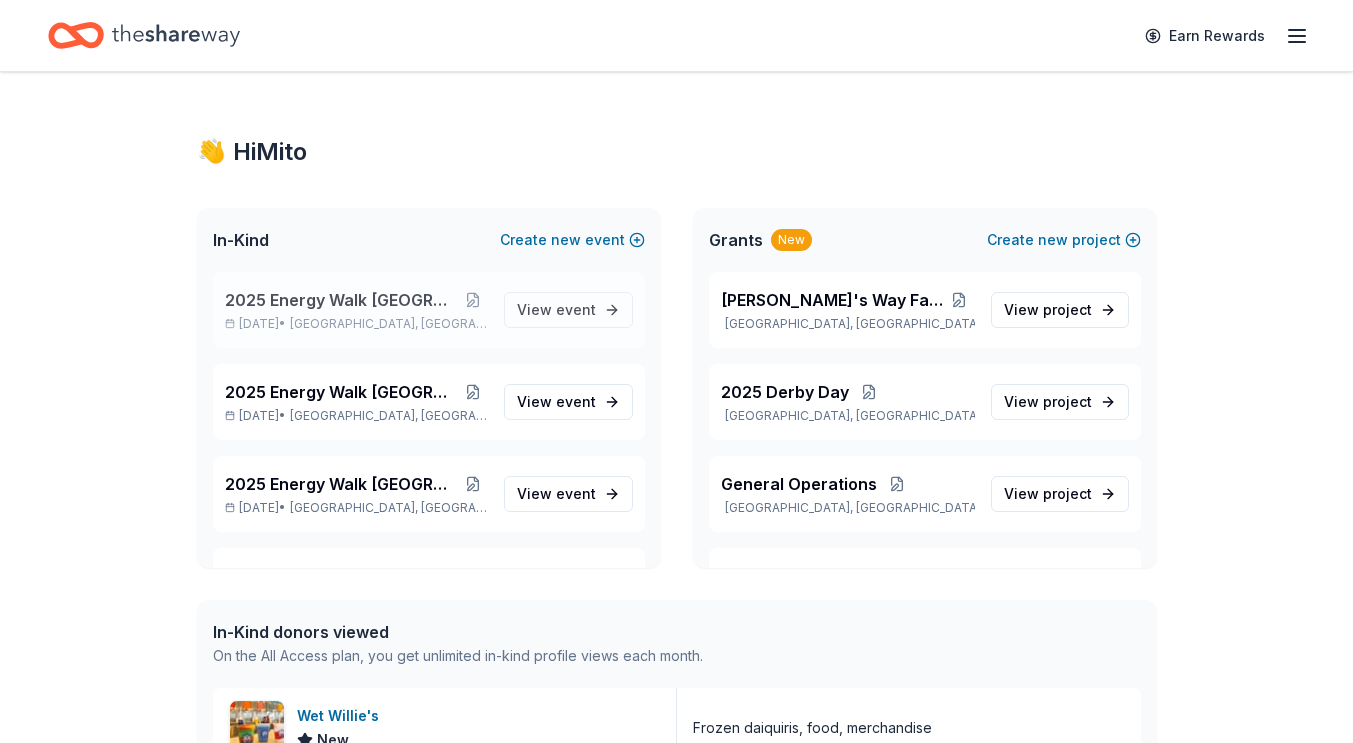 click on "[GEOGRAPHIC_DATA], [GEOGRAPHIC_DATA]" at bounding box center [388, 324] 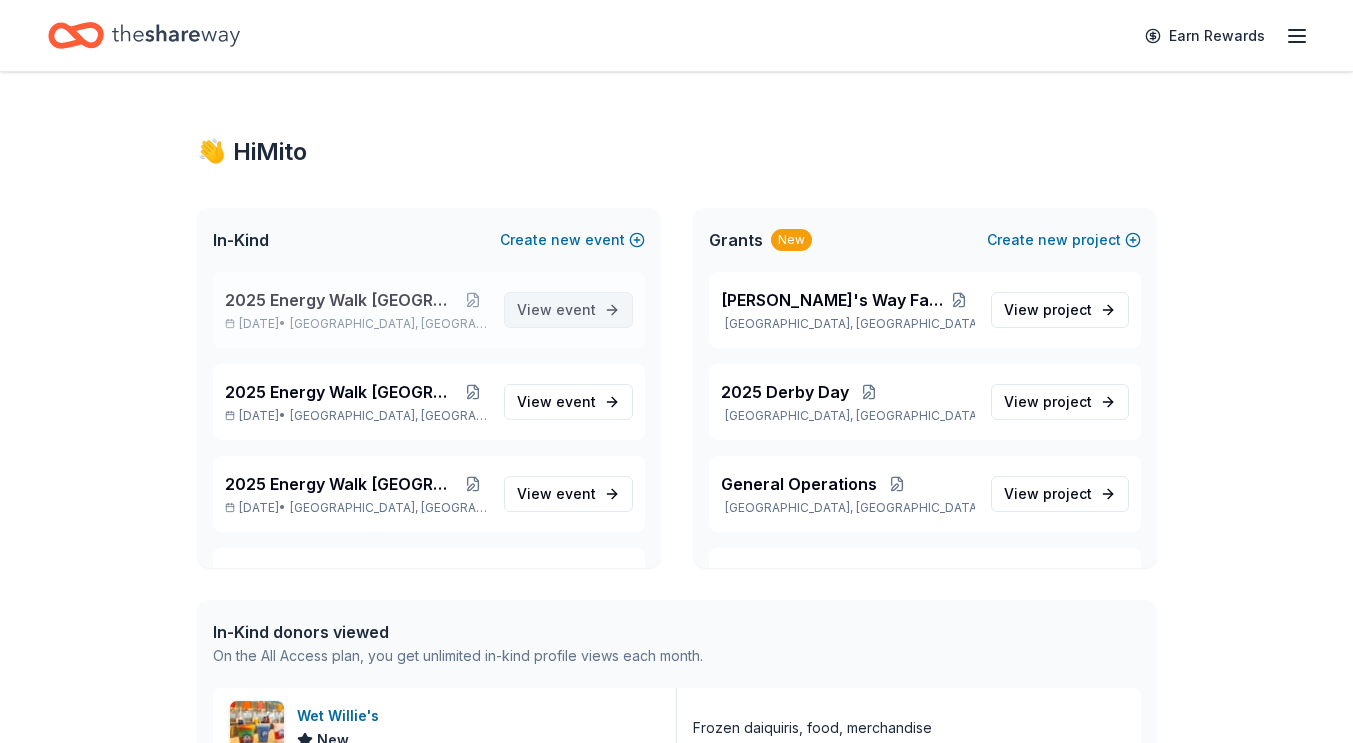 click on "event" at bounding box center (576, 309) 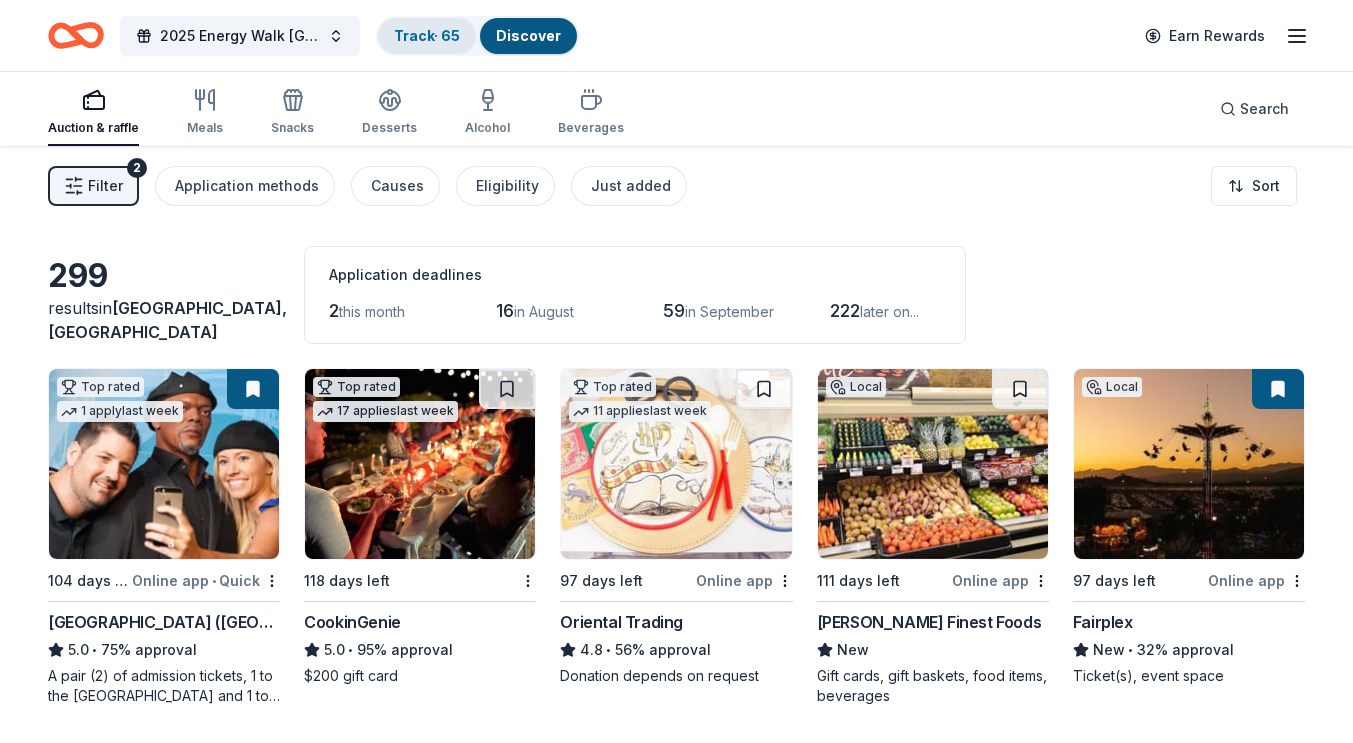 click on "Track  · 65" at bounding box center (427, 35) 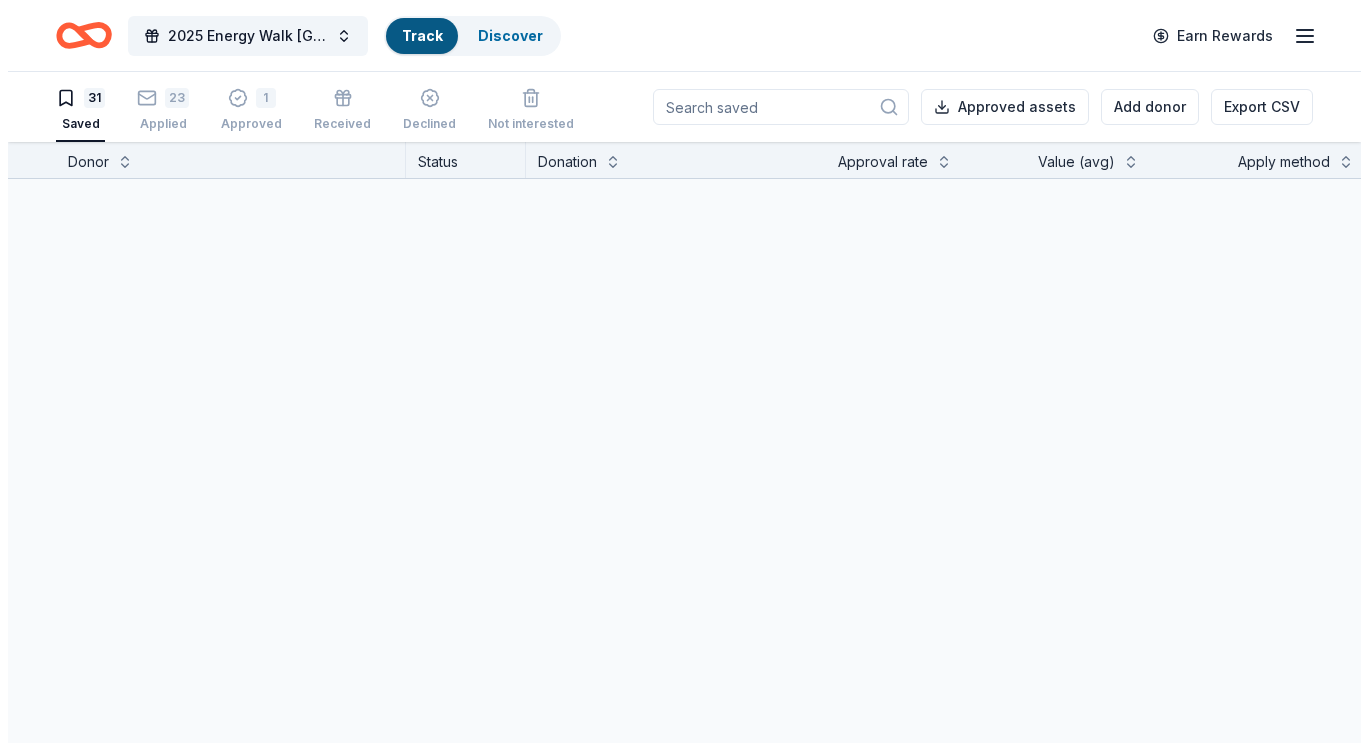 scroll, scrollTop: 1, scrollLeft: 0, axis: vertical 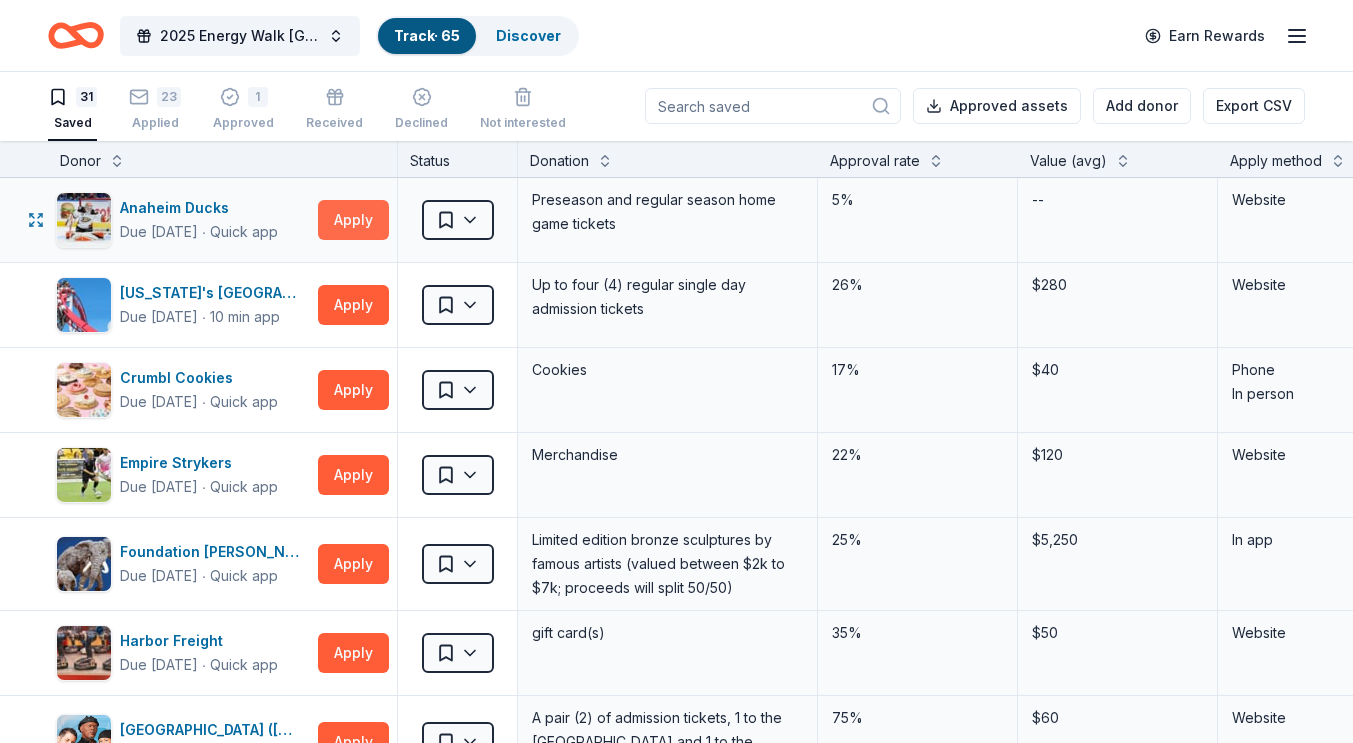 click on "Apply" at bounding box center [353, 220] 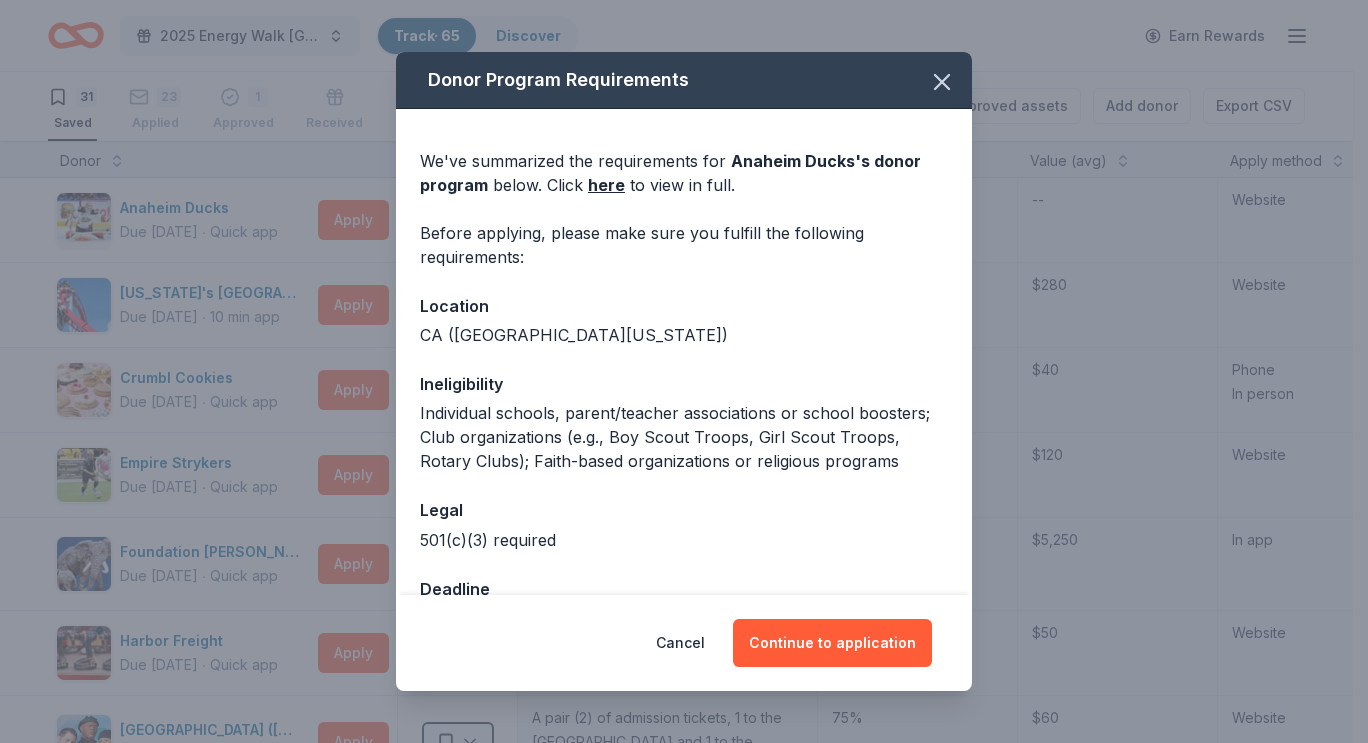 click on "Cancel Continue to application" at bounding box center (684, 643) 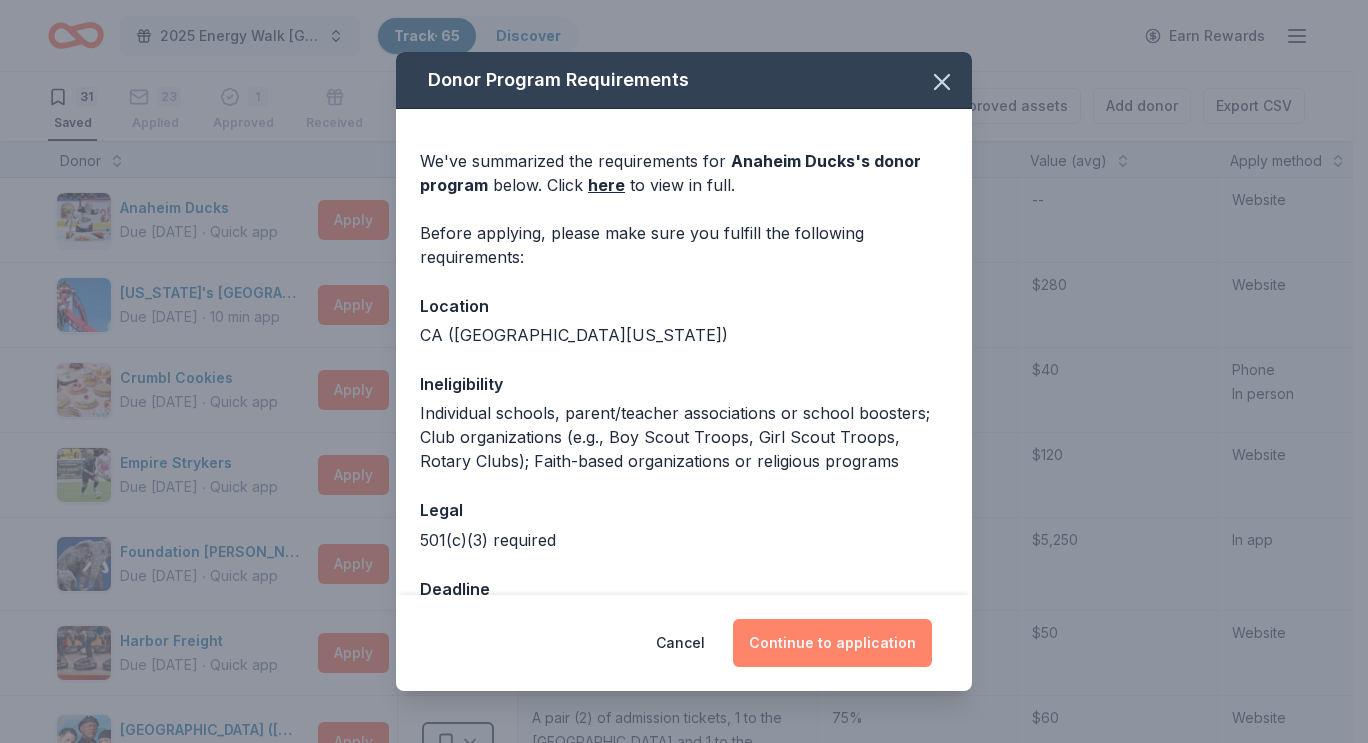 click on "Continue to application" at bounding box center (832, 643) 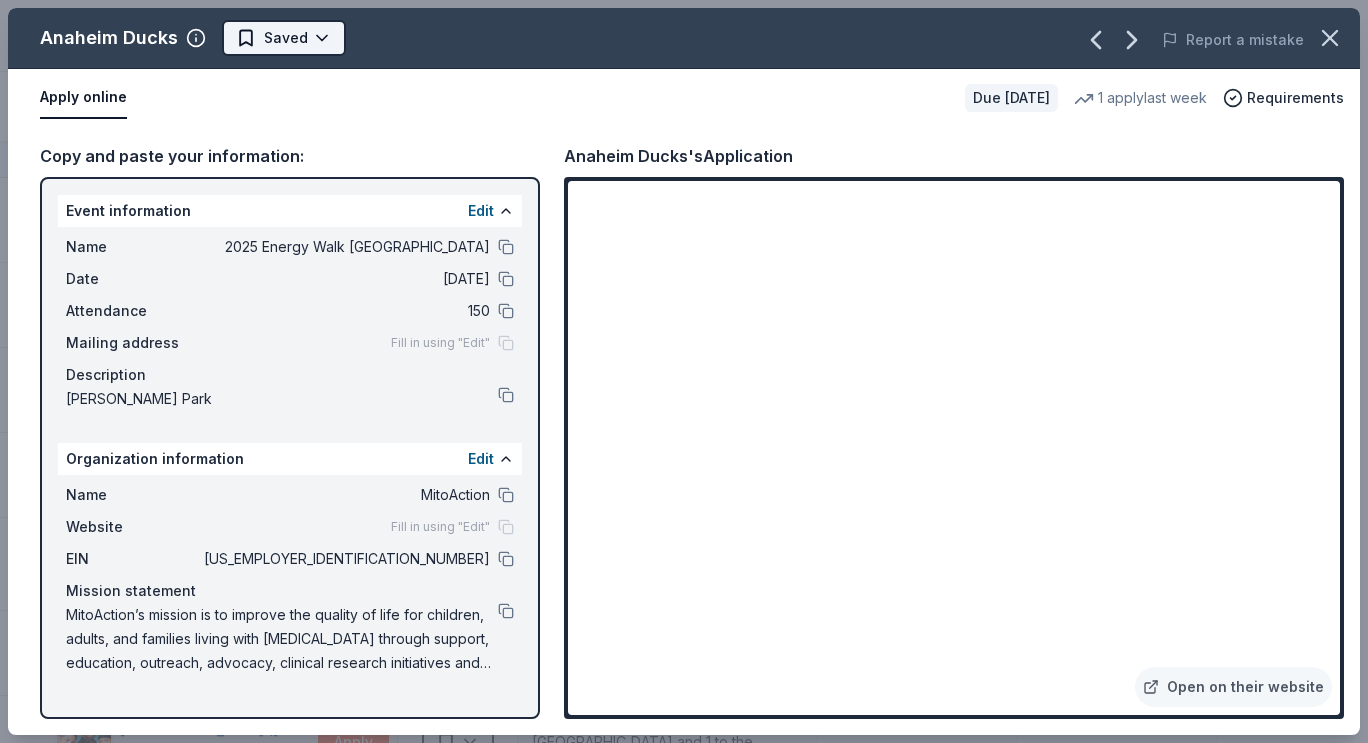 click on "2025 Energy Walk Riverside Track  · 65 Discover Earn Rewards 31 Saved 23 Applied 1 Approved Received Declined Not interested  Approved assets Add donor Export CSV Donor Status Donation Approval rate Value (avg) Apply method Assignee Notes Anaheim Ducks Due [DATE] ∙ Quick app Apply Saved Preseason and regular season home game tickets 5% -- Website [US_STATE]'s [GEOGRAPHIC_DATA] Due [DATE] ∙ 10 min app Apply Saved Up to four (4) regular single day admission tickets  26% $280 Website Crumbl Cookies Due [DATE] ∙ Quick app Apply Saved Cookies 17% $40 Phone In person Empire Strykers Due [DATE] ∙ Quick app Apply Saved Merchandise 22% $120 Website Foundation [PERSON_NAME] Due [DATE] ∙ Quick app Apply Saved Limited edition bronze sculptures by famous artists (valued between $2k to $7k; proceeds will split 50/50) 25% $5,250 In app Harbor Freight Due [DATE] ∙ Quick app Apply Saved  gift card(s) 35% $50 Website [GEOGRAPHIC_DATA] ([GEOGRAPHIC_DATA]) Due [DATE] ∙ Quick app Apply Saved 75%" at bounding box center [684, 370] 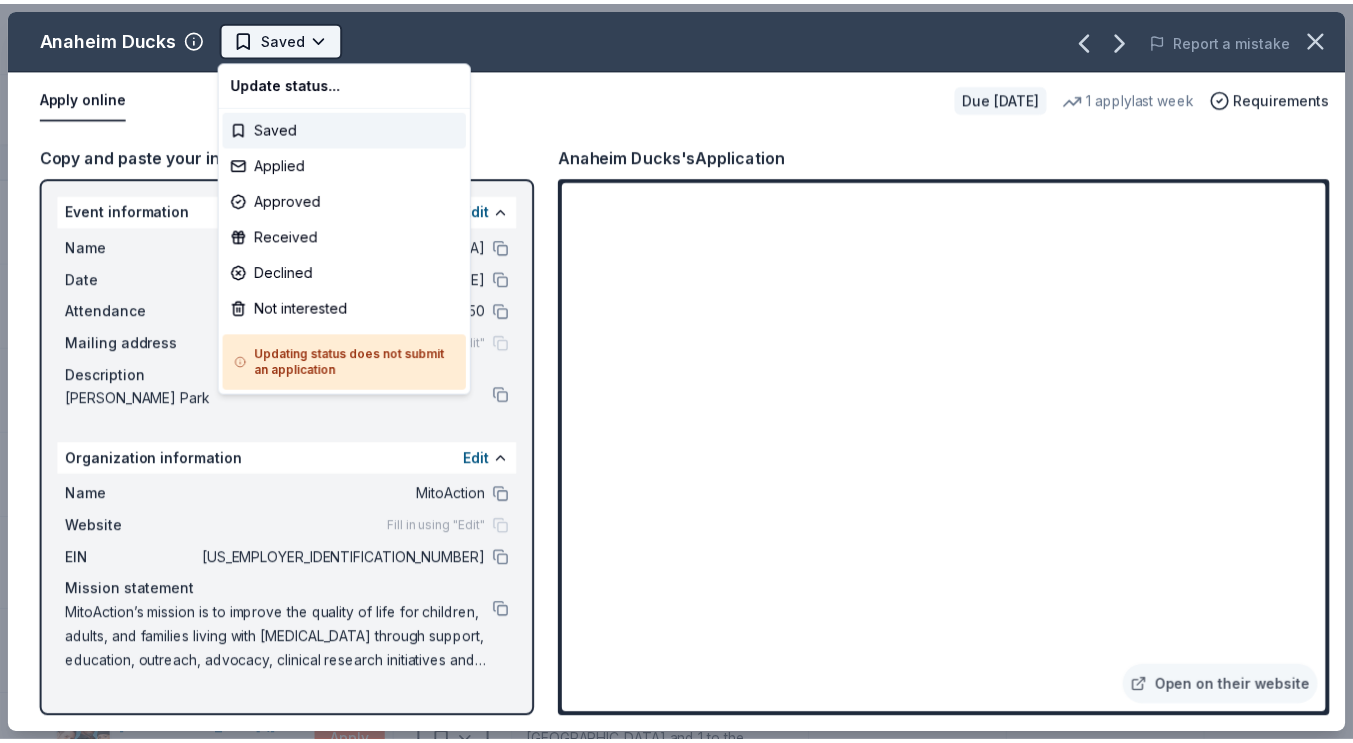 scroll, scrollTop: 0, scrollLeft: 0, axis: both 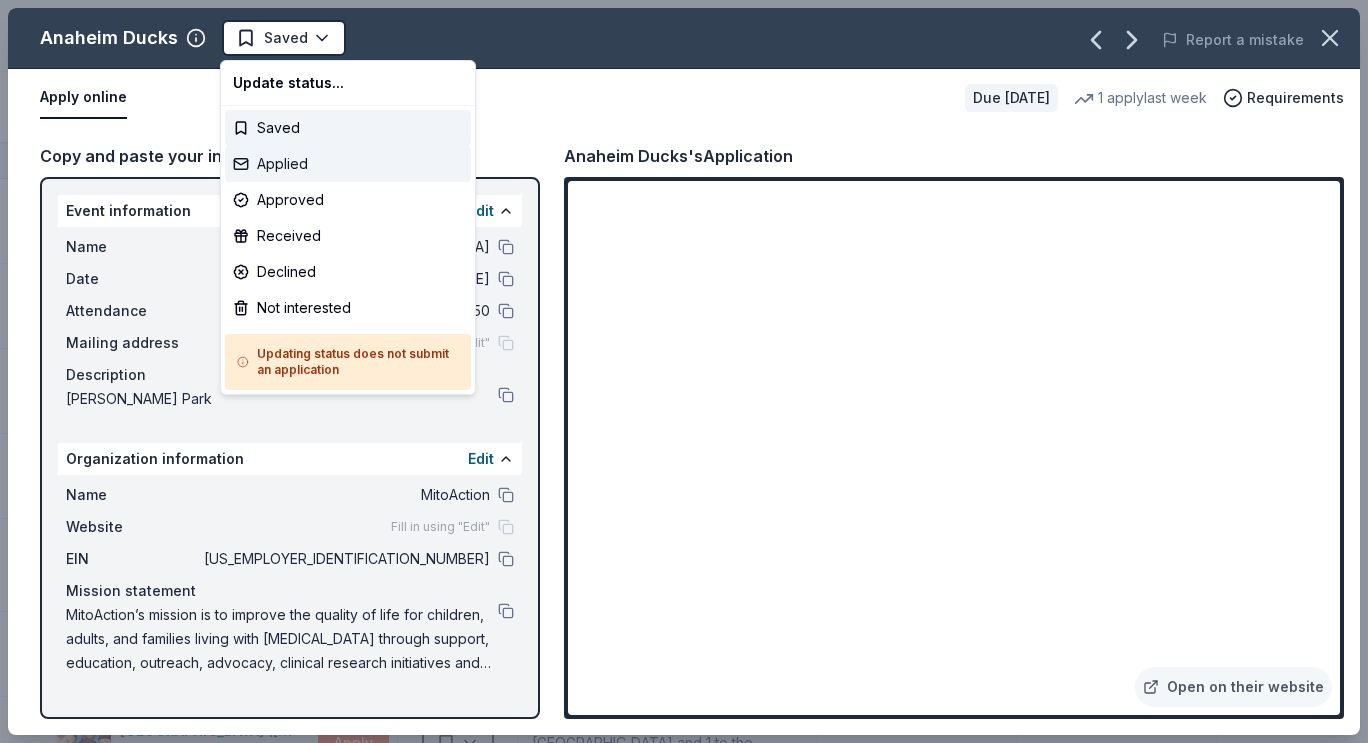 click on "Applied" at bounding box center [348, 164] 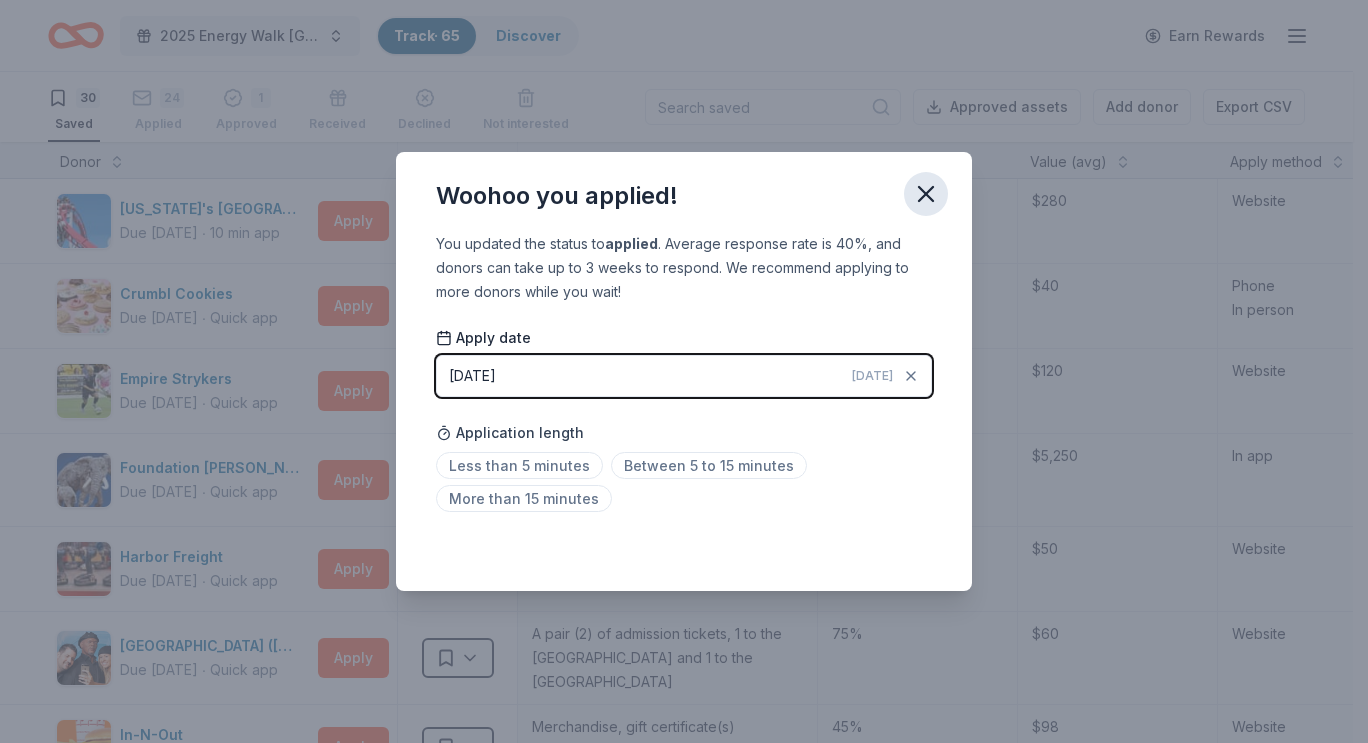 click 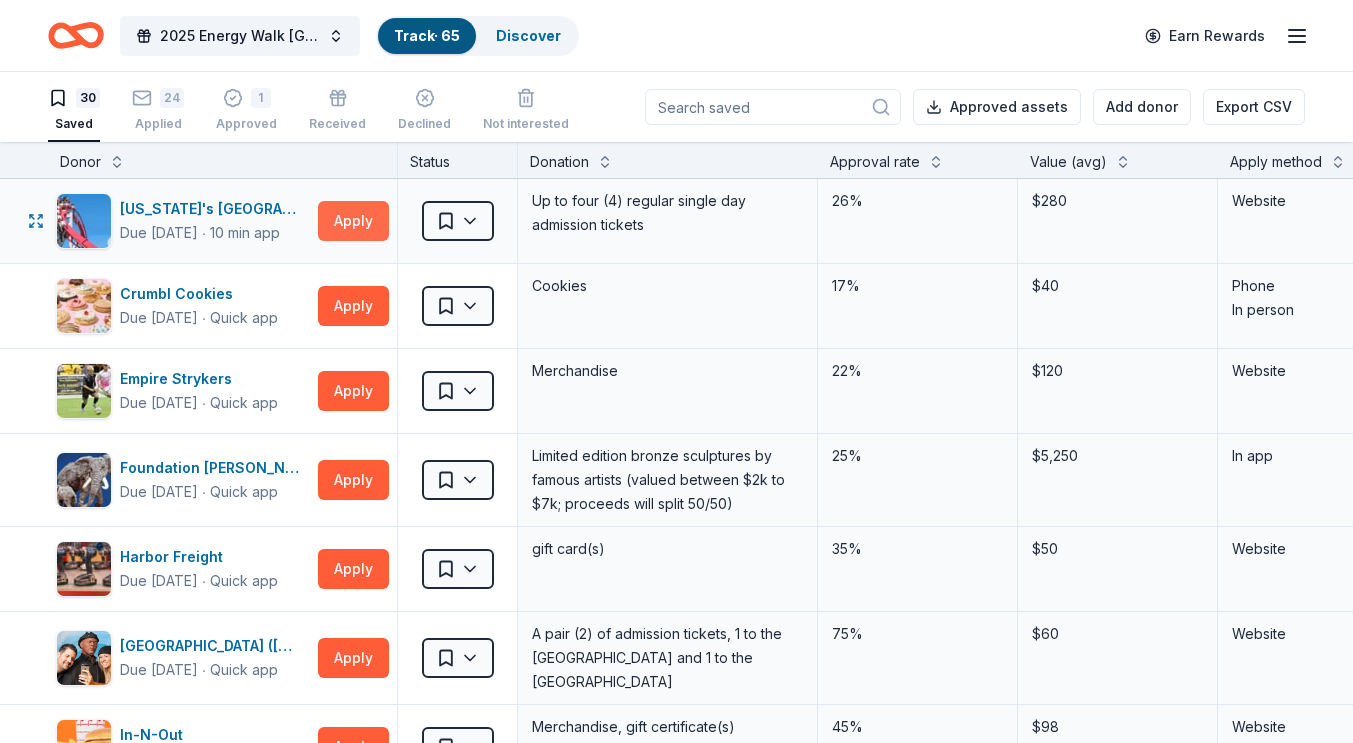 click on "Apply" at bounding box center (353, 221) 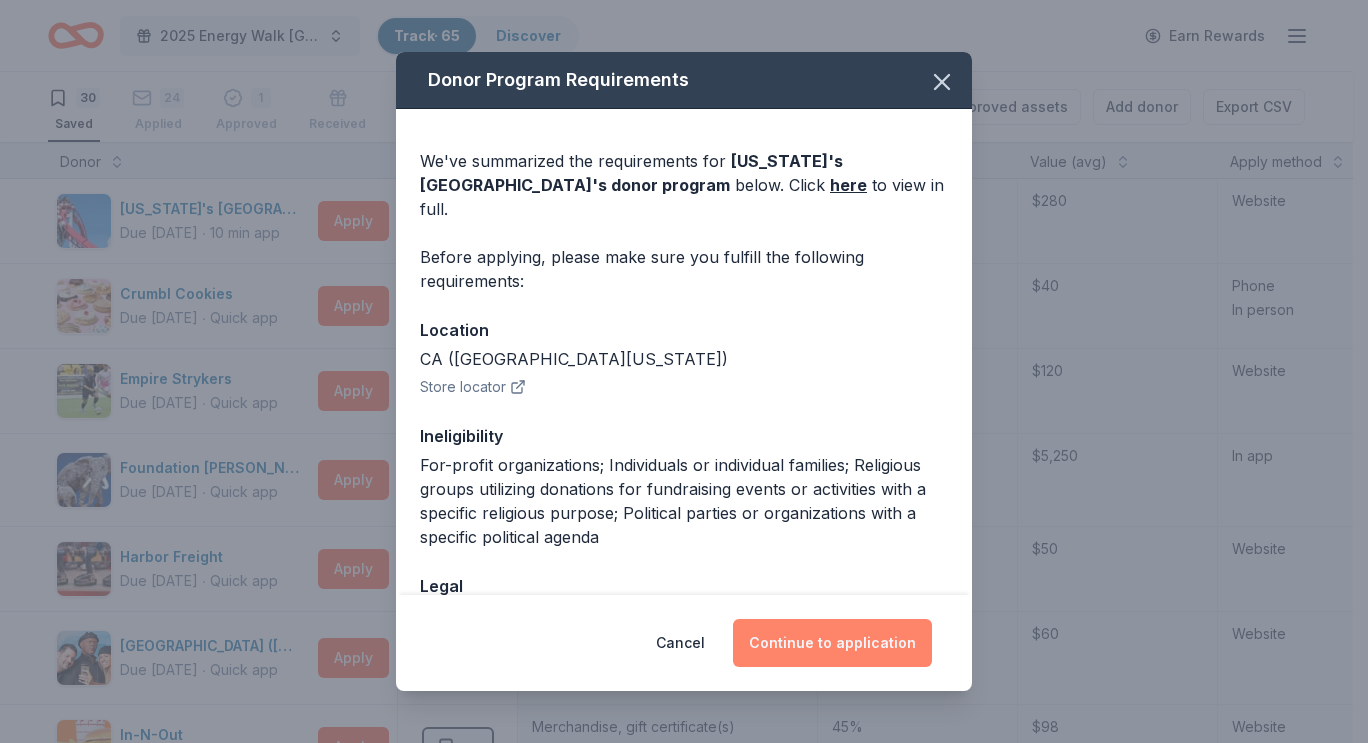 click on "Continue to application" at bounding box center [832, 643] 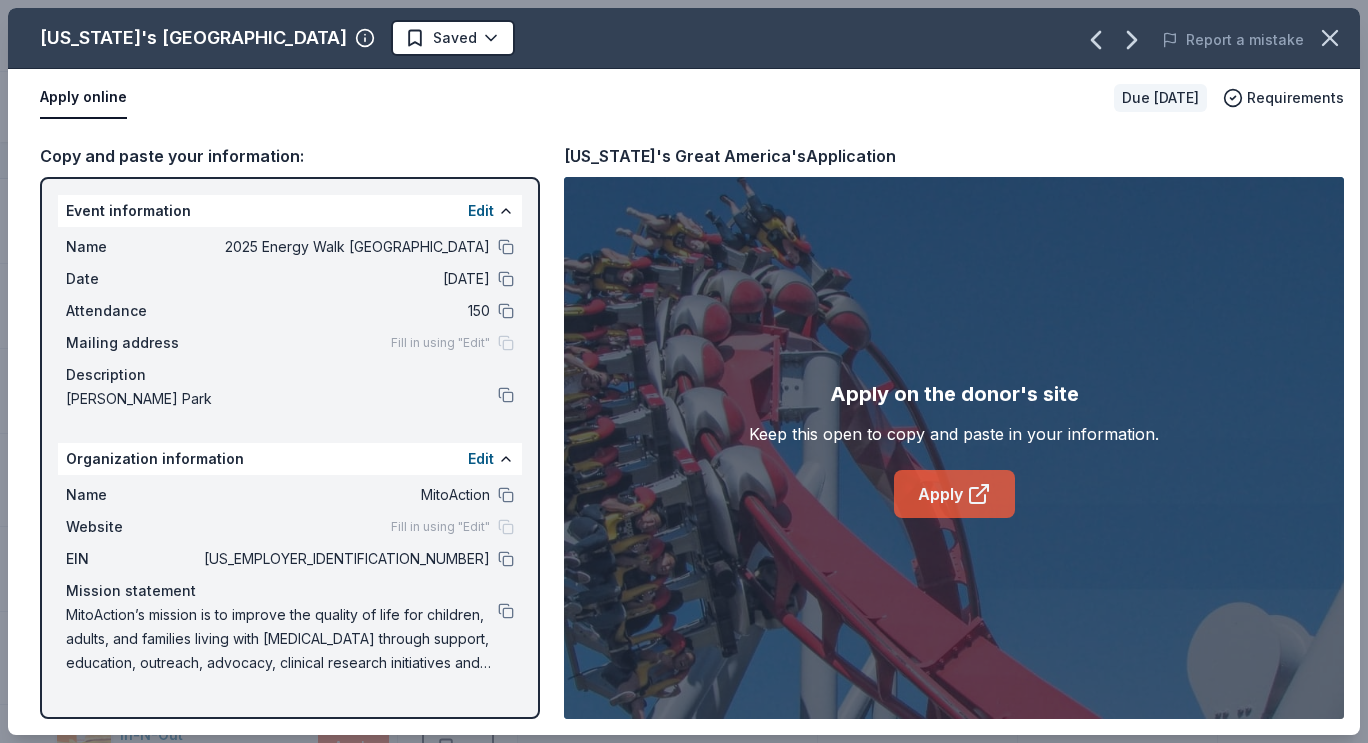 click on "Apply" at bounding box center [954, 494] 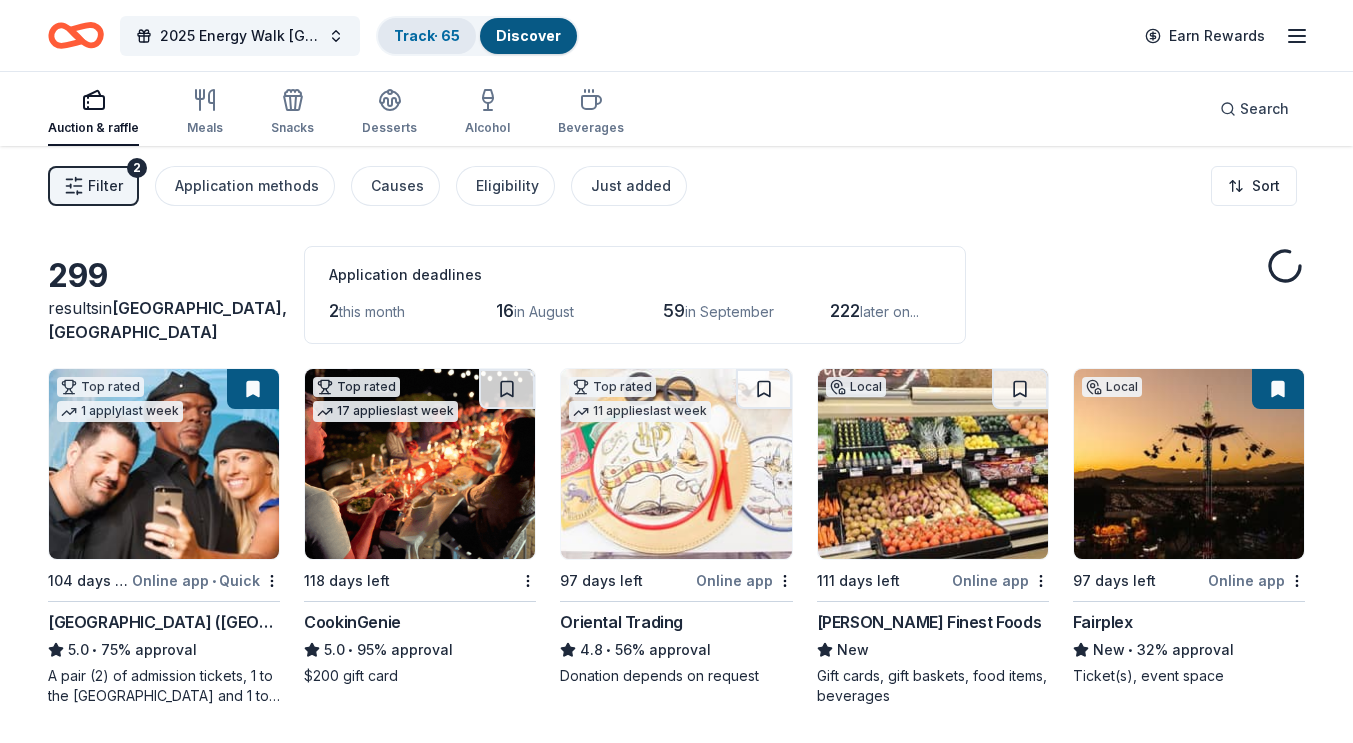 click on "Track  · 65" at bounding box center (427, 36) 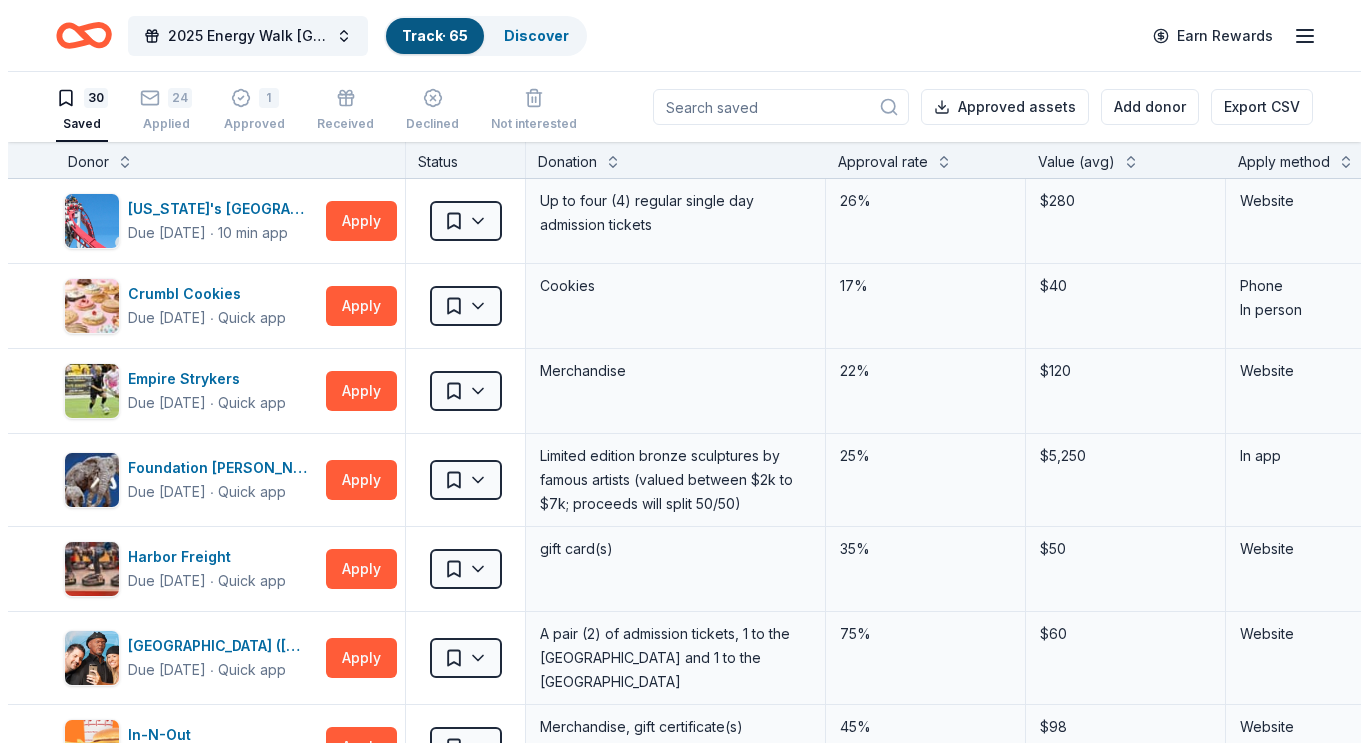 scroll, scrollTop: 1, scrollLeft: 0, axis: vertical 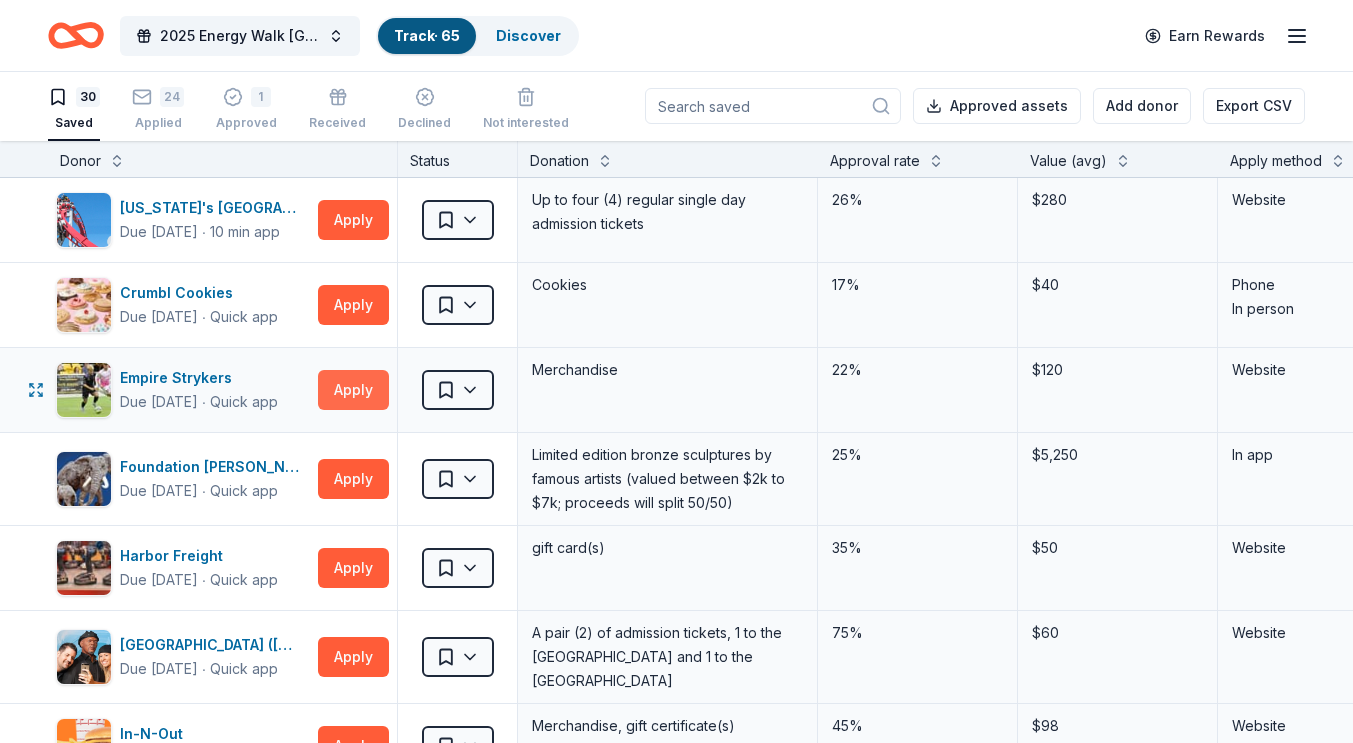 click on "Apply" at bounding box center [353, 390] 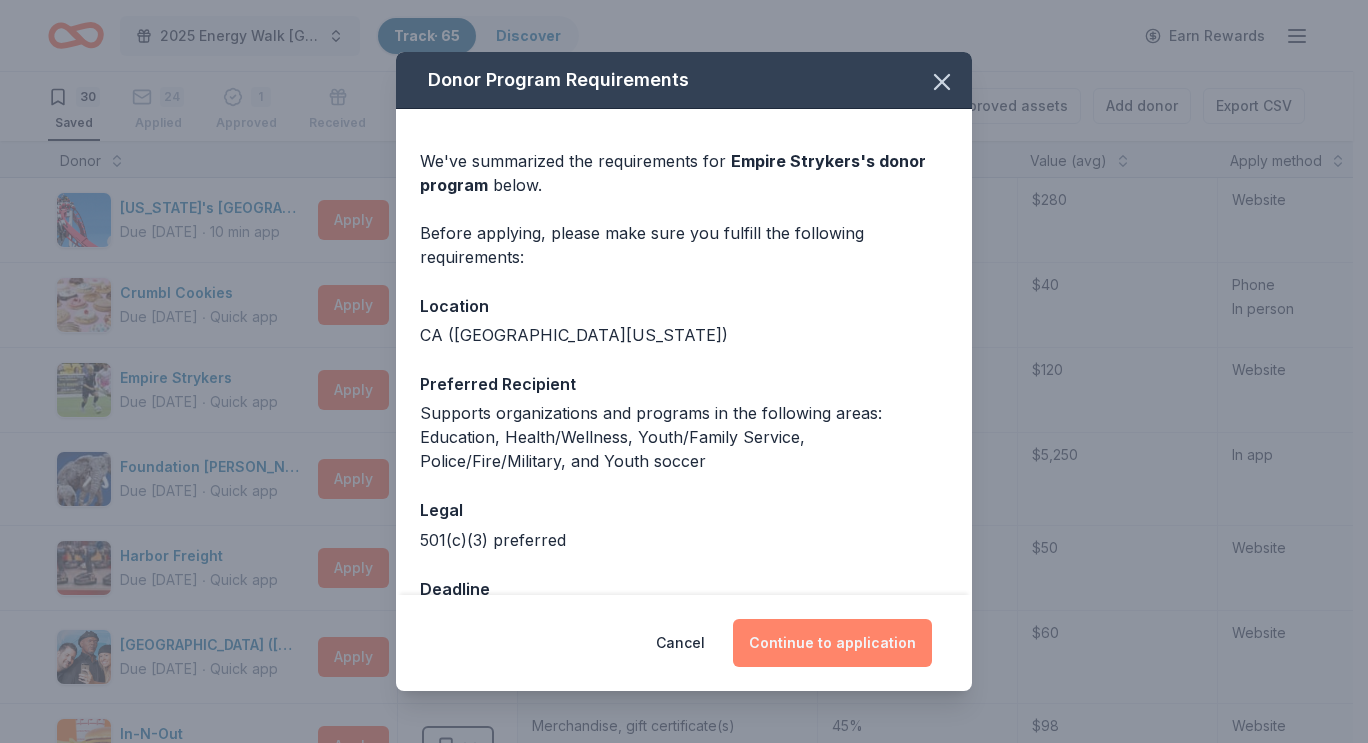 click on "Continue to application" at bounding box center (832, 643) 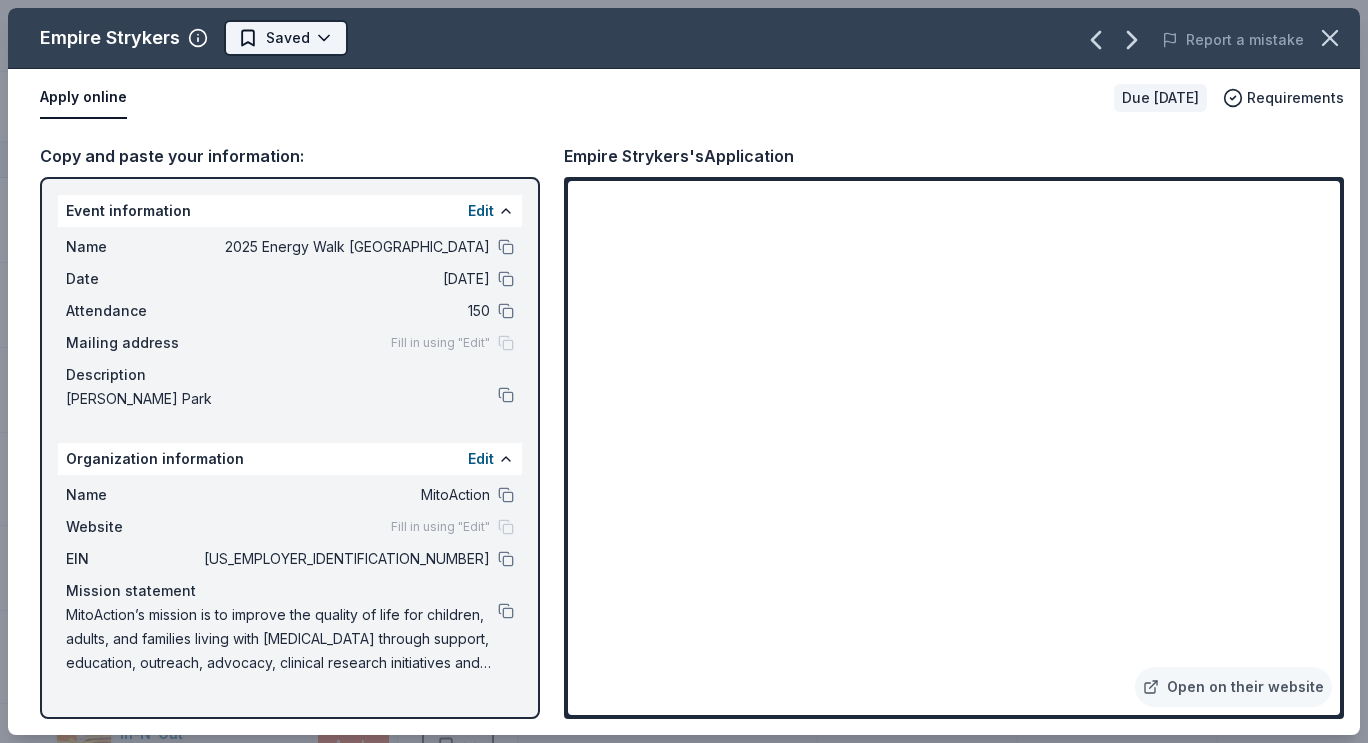 click on "2025 Energy Walk Riverside Track  · 65 Discover Earn Rewards 30 Saved 24 Applied 1 Approved Received Declined Not interested  Approved assets Add donor Export CSV Donor Status Donation Approval rate Value (avg) Apply method Assignee Notes [US_STATE]'s [GEOGRAPHIC_DATA] Due [DATE] ∙ 10 min app Apply Saved Up to four (4) regular single day admission tickets  26% $280 Website Crumbl Cookies Due [DATE] ∙ Quick app Apply Saved Cookies 17% $40 Phone In person Empire Strykers Due [DATE] ∙ Quick app Apply Saved Merchandise 22% $120 Website Foundation [PERSON_NAME] Due [DATE] ∙ Quick app Apply Saved Limited edition bronze sculptures by famous artists (valued between $2k to $7k; proceeds will split 50/50) 25% $5,250 In app Harbor Freight Due [DATE] ∙ Quick app Apply Saved  gift card(s) 35% $50 Website [GEOGRAPHIC_DATA] ([GEOGRAPHIC_DATA]) Due [DATE] ∙ Quick app Apply Saved A pair (2) of admission tickets, 1 to the [GEOGRAPHIC_DATA] and 1 to the Guinness World Records Museum 75% $60 ∙ 1%" at bounding box center [684, 370] 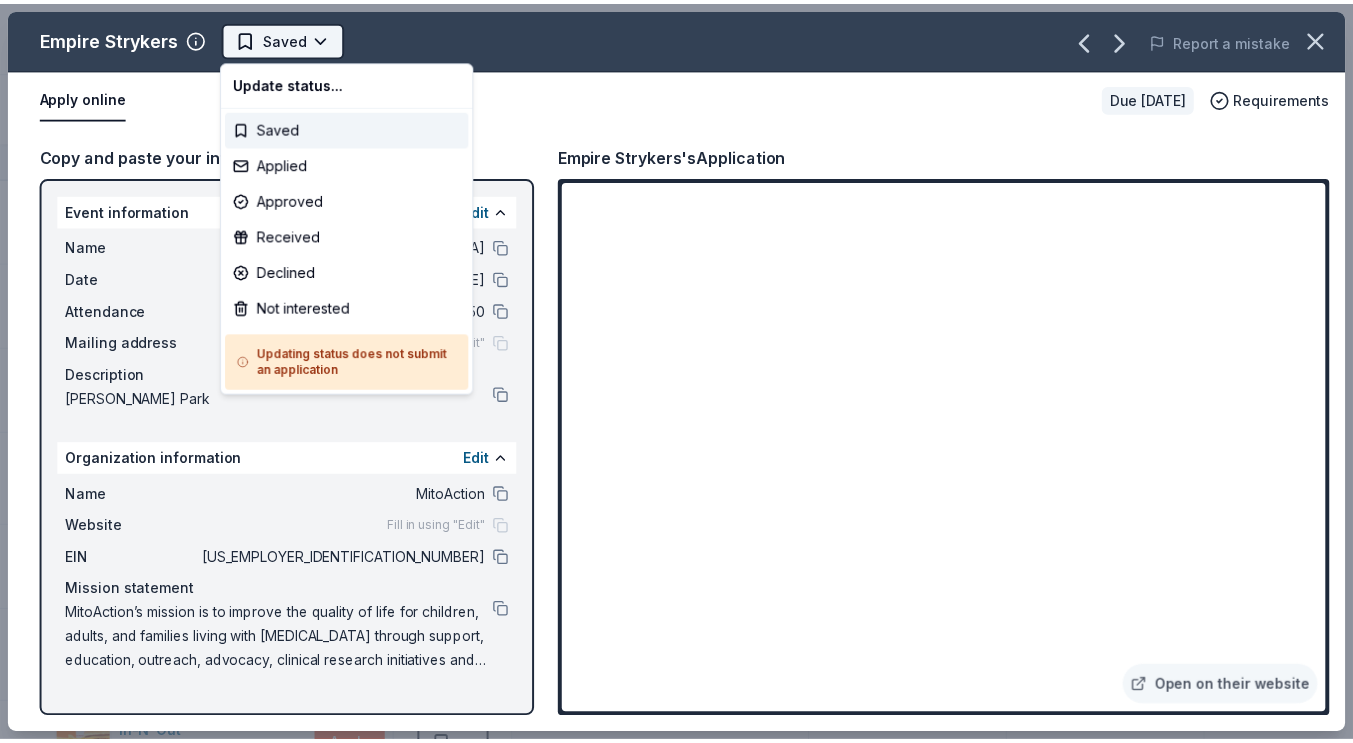 scroll, scrollTop: 0, scrollLeft: 0, axis: both 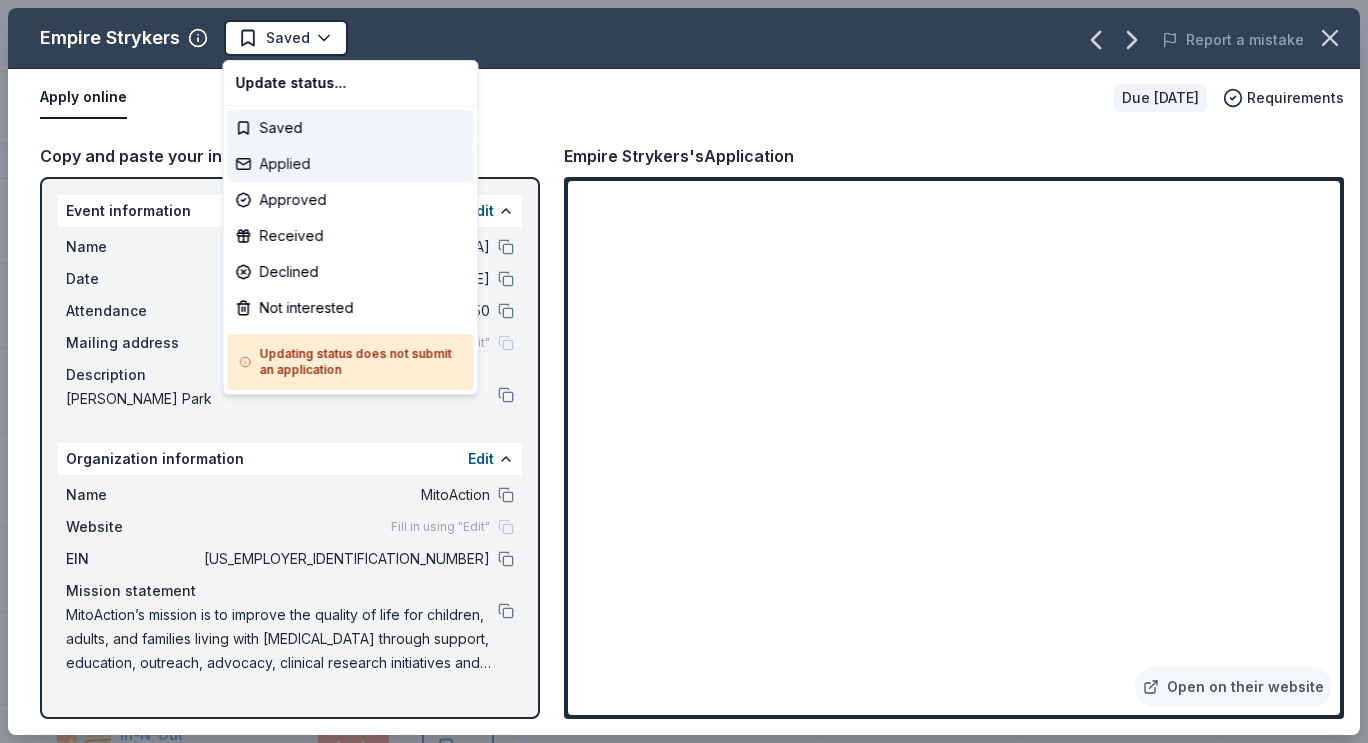 click on "Applied" at bounding box center (351, 164) 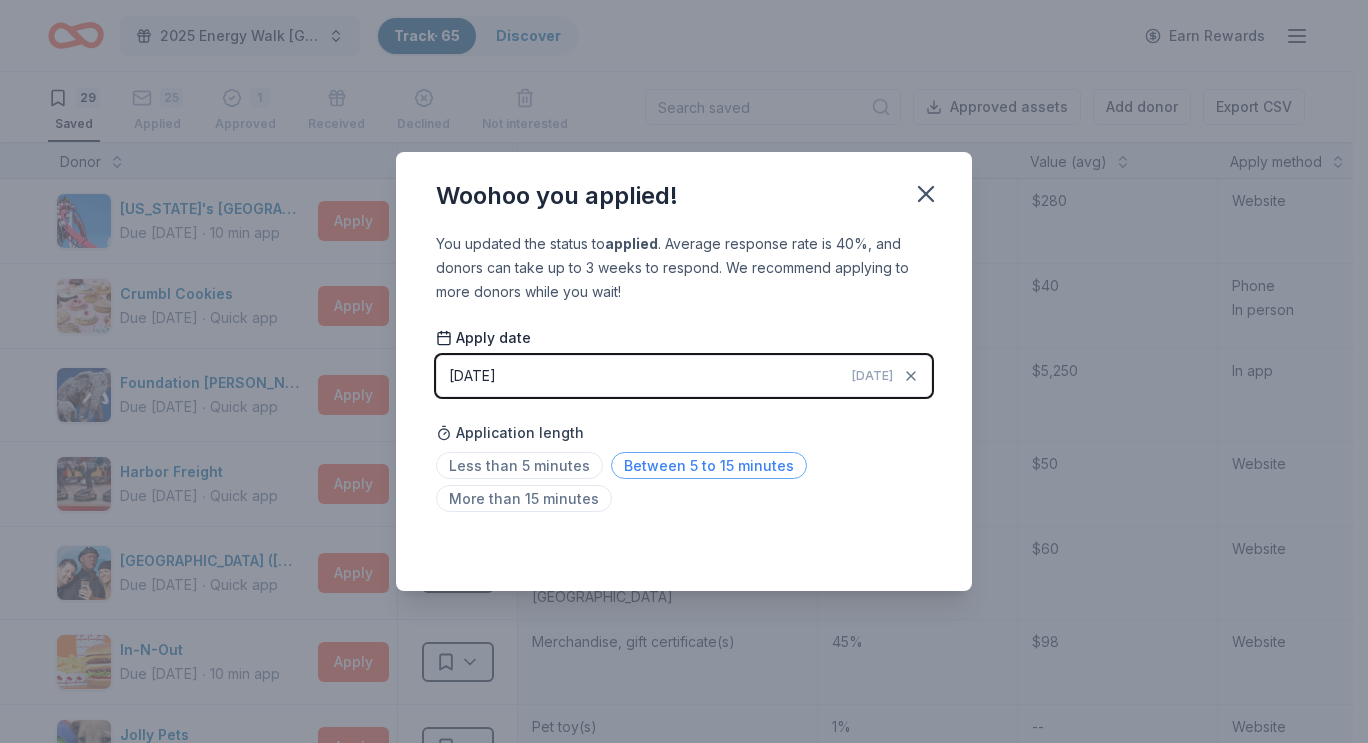 click on "Between 5 to 15 minutes" at bounding box center [709, 465] 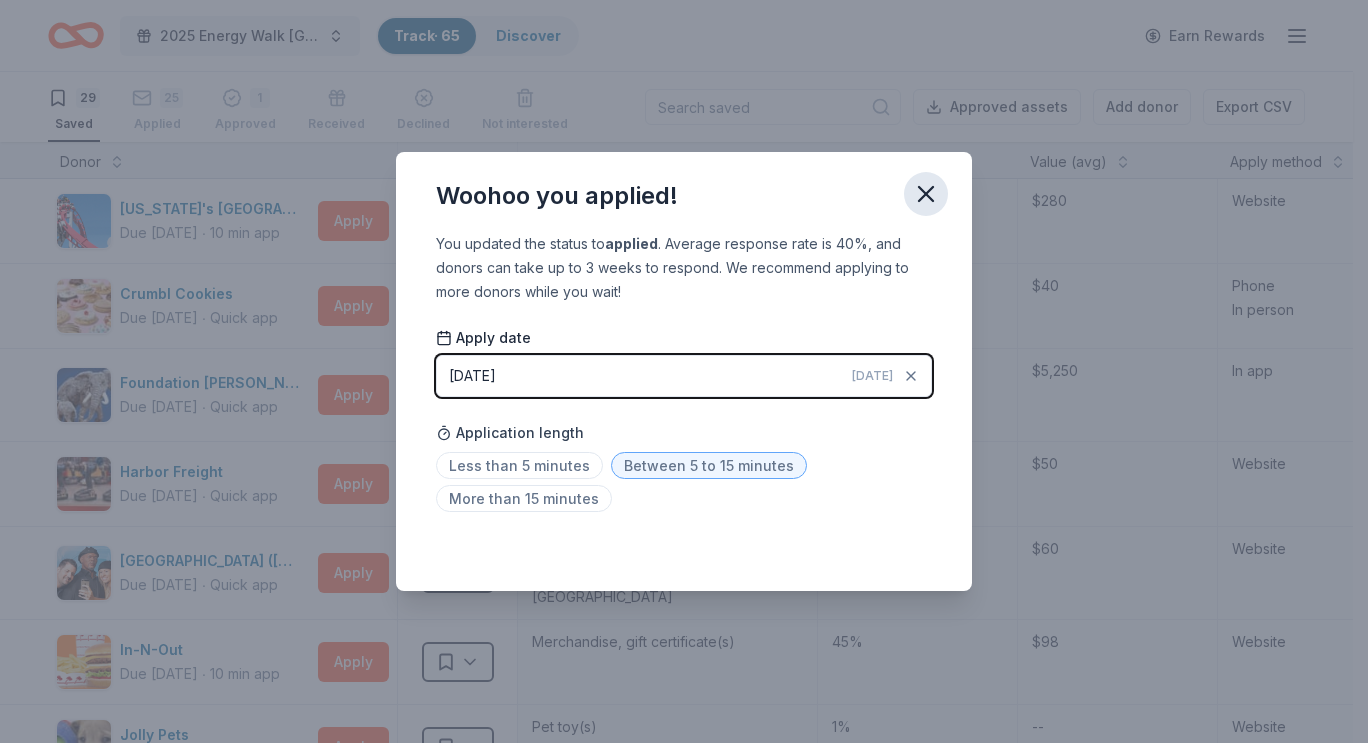 click at bounding box center (926, 194) 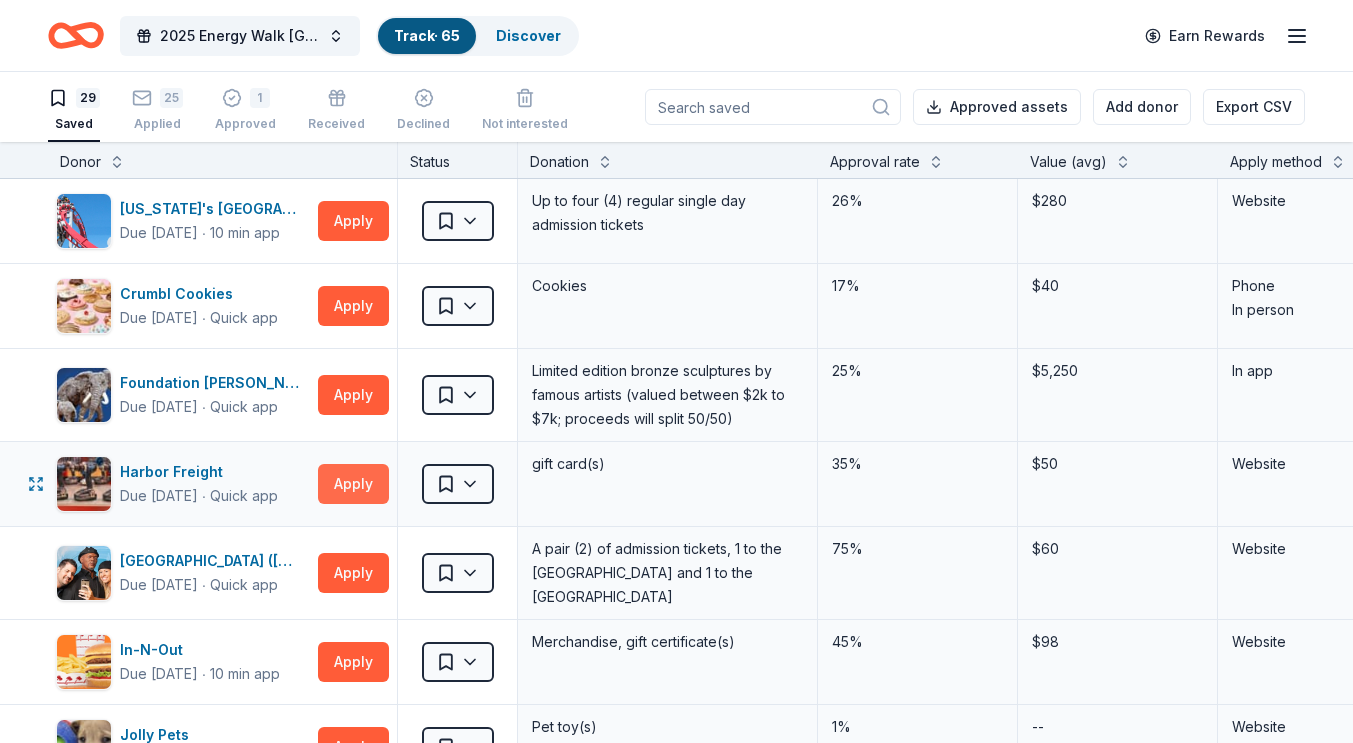 click on "Apply" at bounding box center (353, 484) 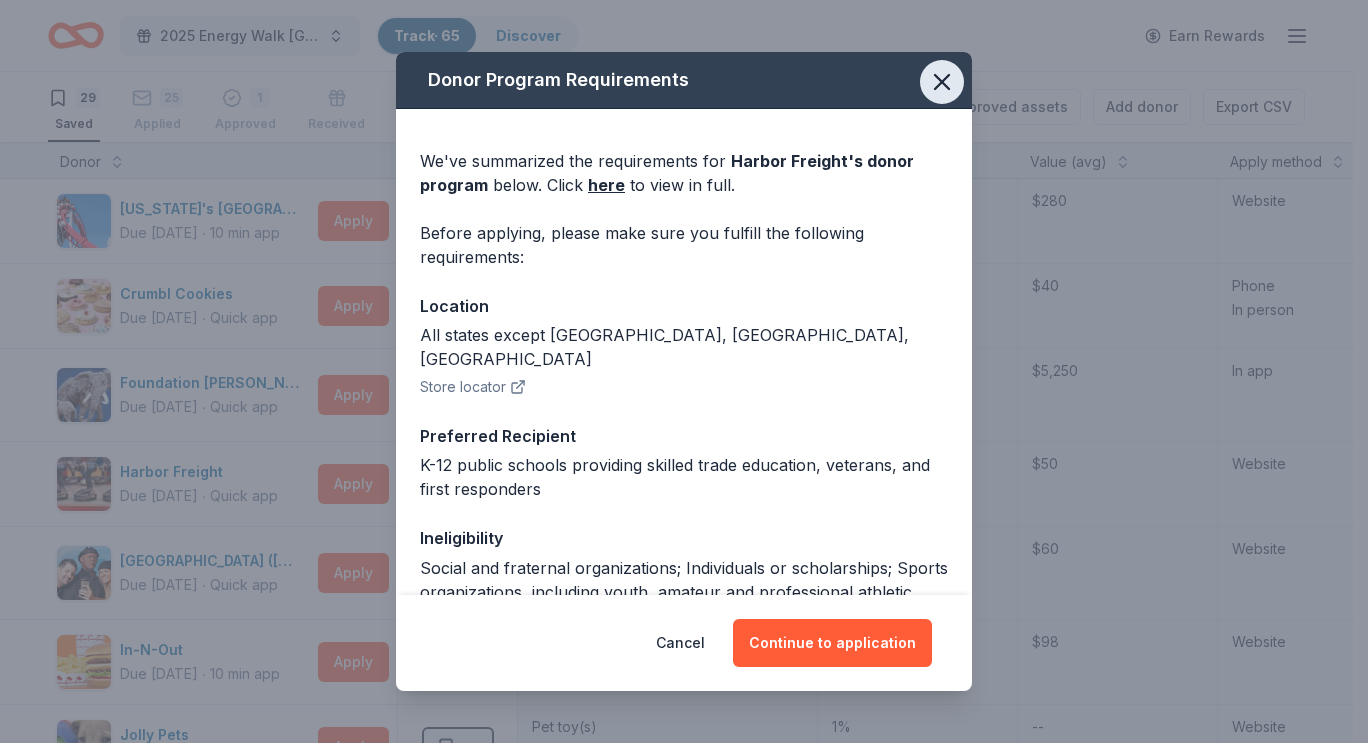 click 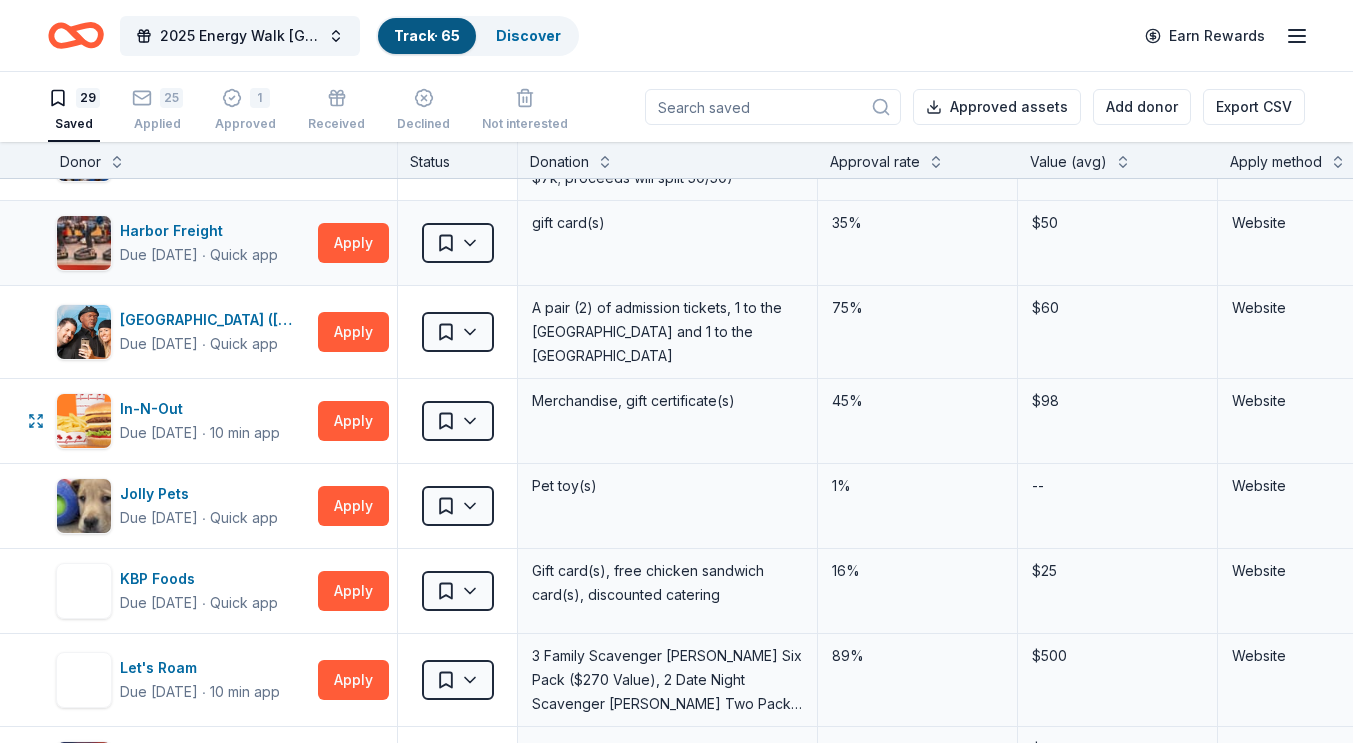 scroll, scrollTop: 242, scrollLeft: 0, axis: vertical 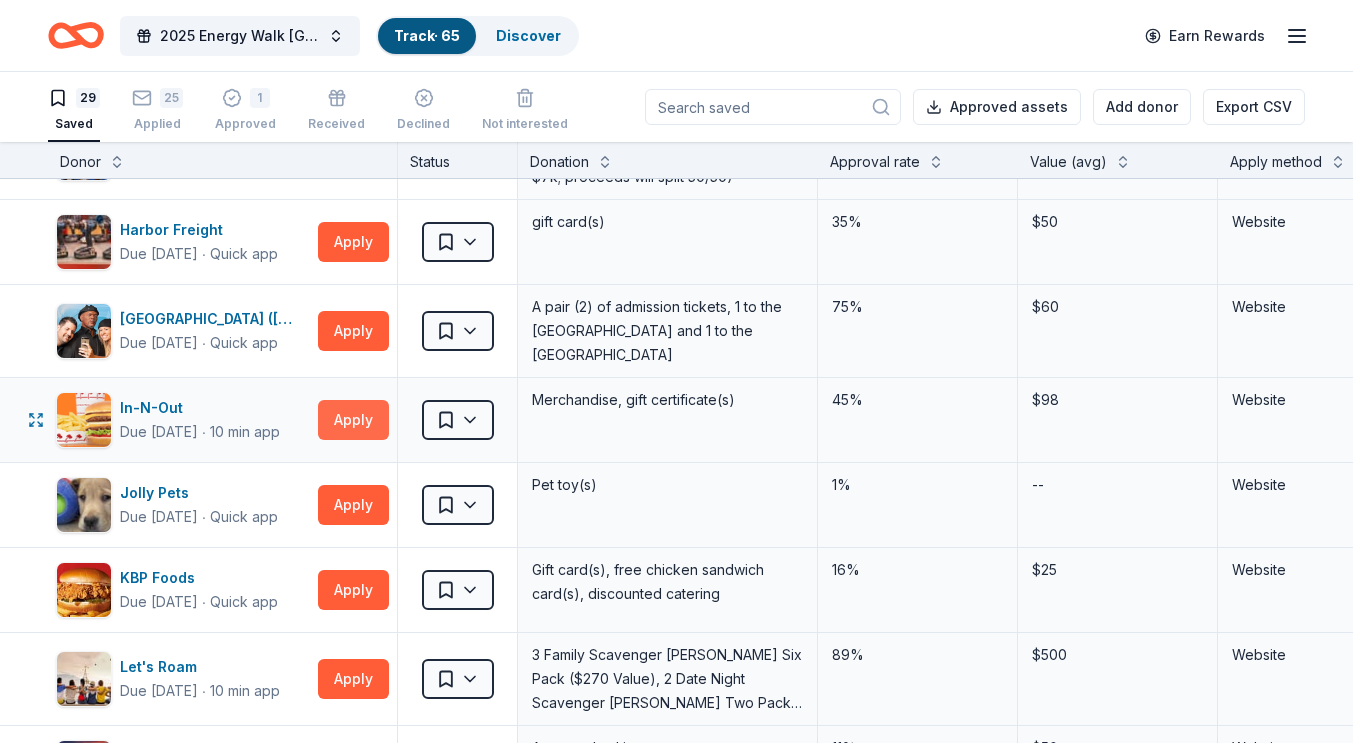 click on "Apply" at bounding box center (353, 420) 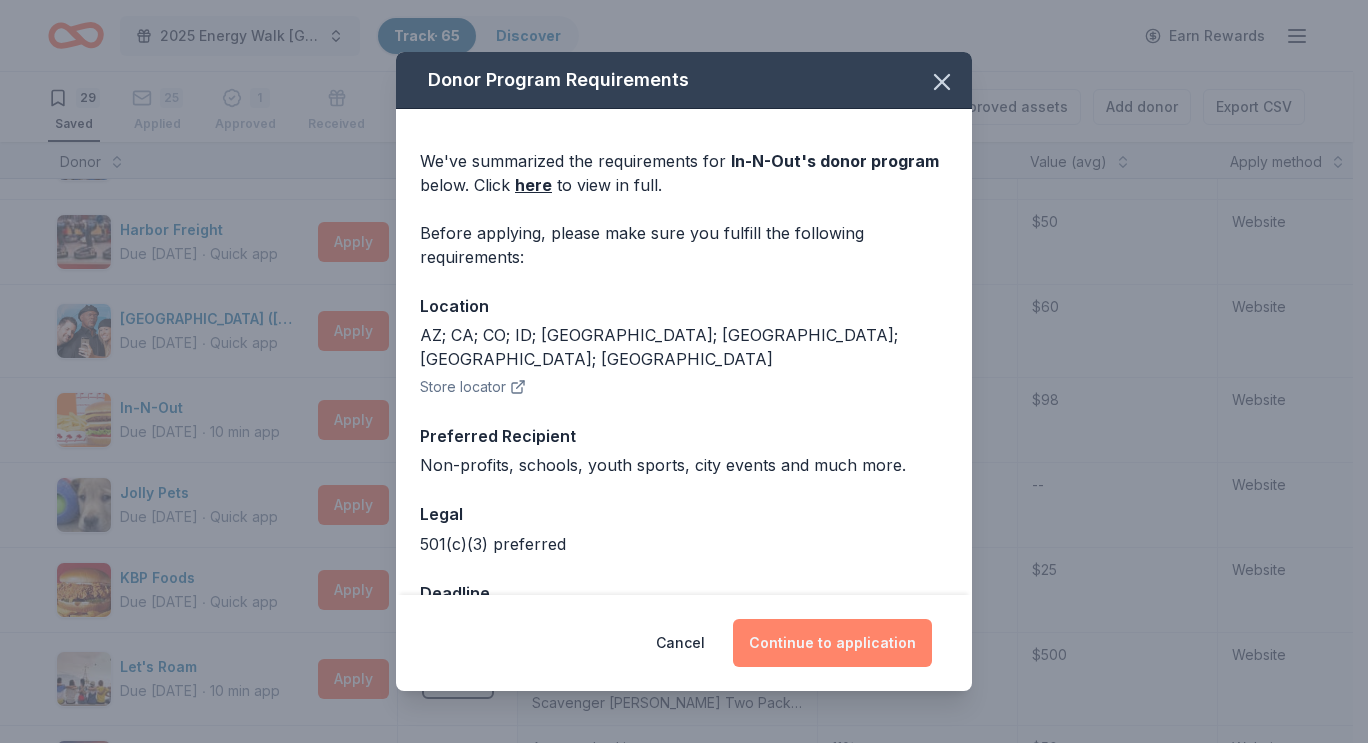 click on "Continue to application" at bounding box center (832, 643) 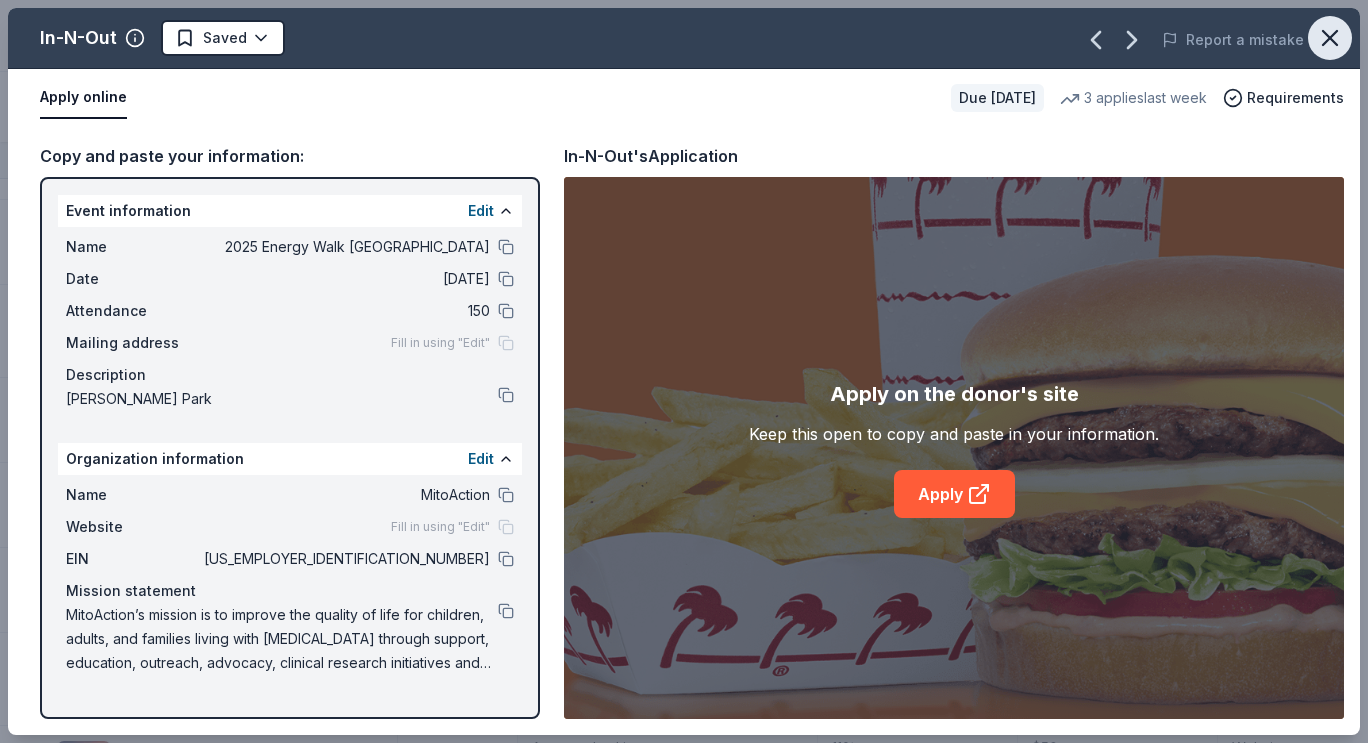 click 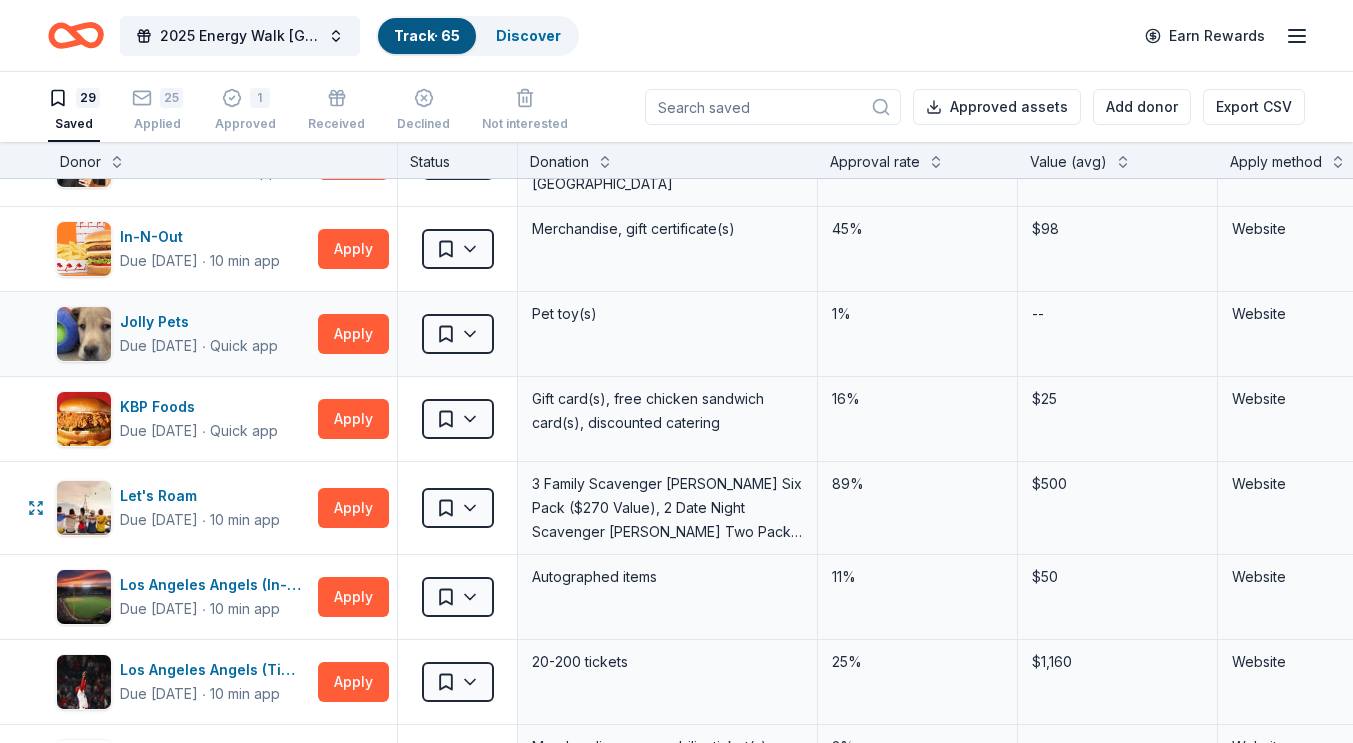 scroll, scrollTop: 414, scrollLeft: 0, axis: vertical 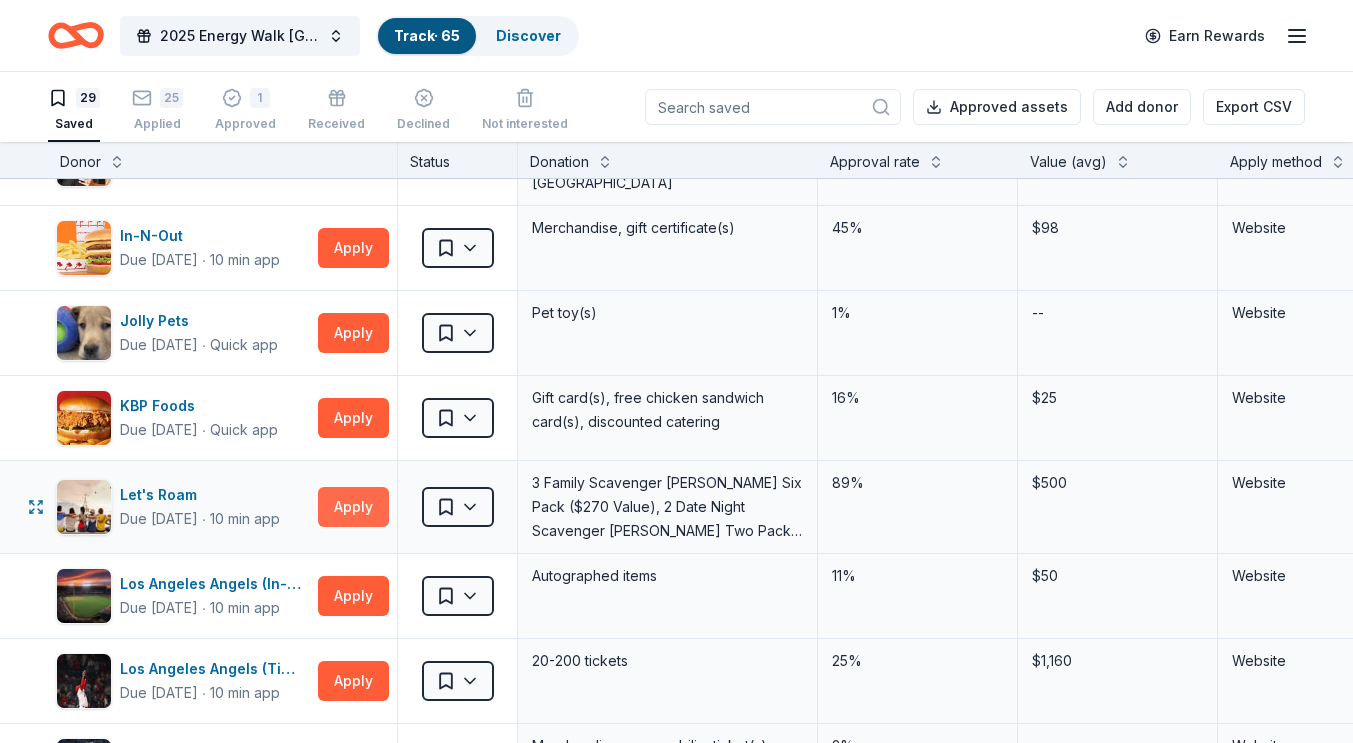 click on "Apply" at bounding box center [353, 507] 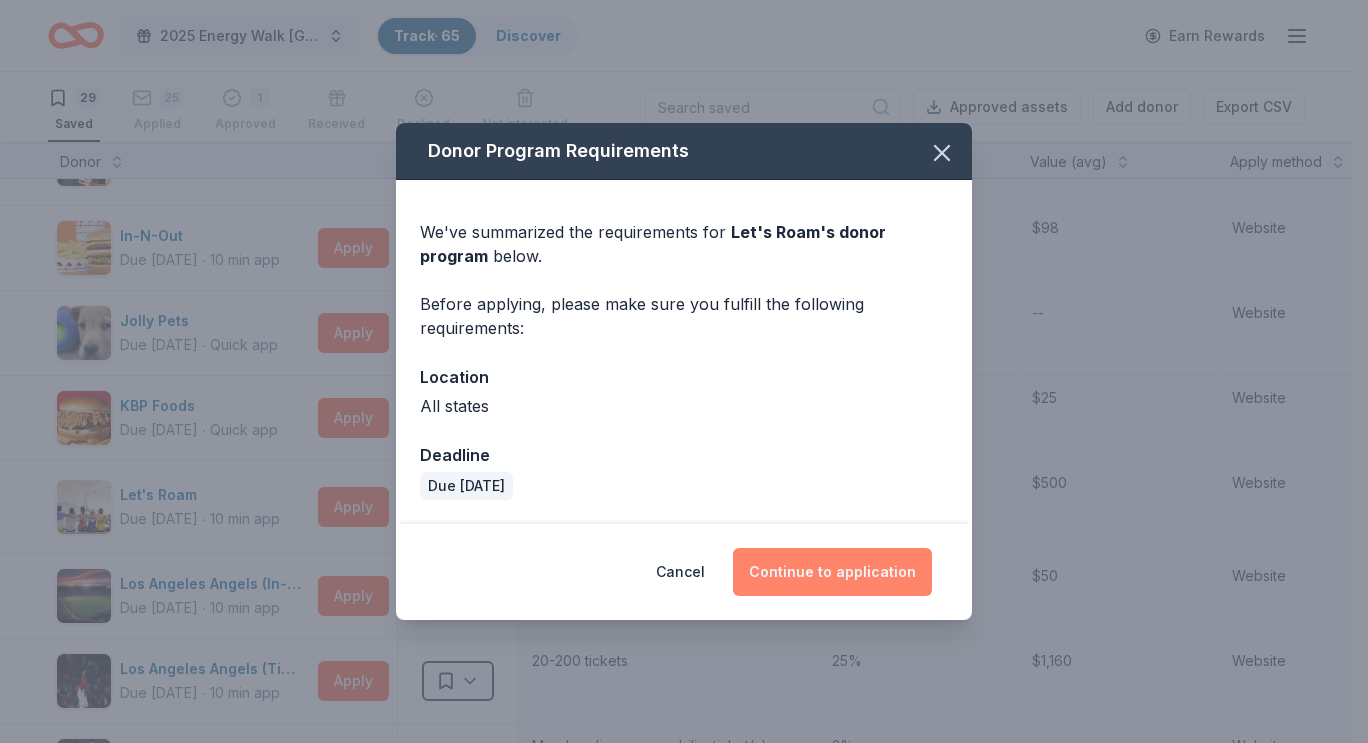 click on "Continue to application" at bounding box center (832, 572) 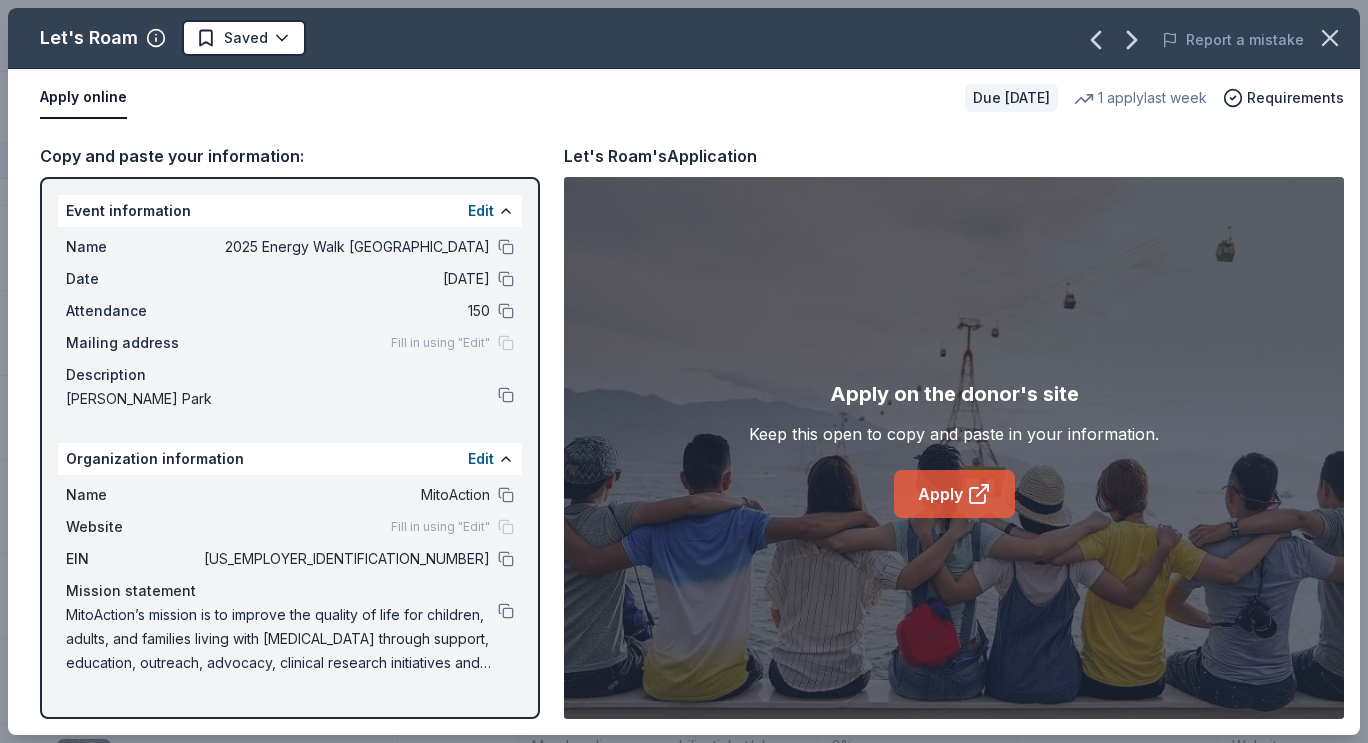 click on "Apply" at bounding box center (954, 494) 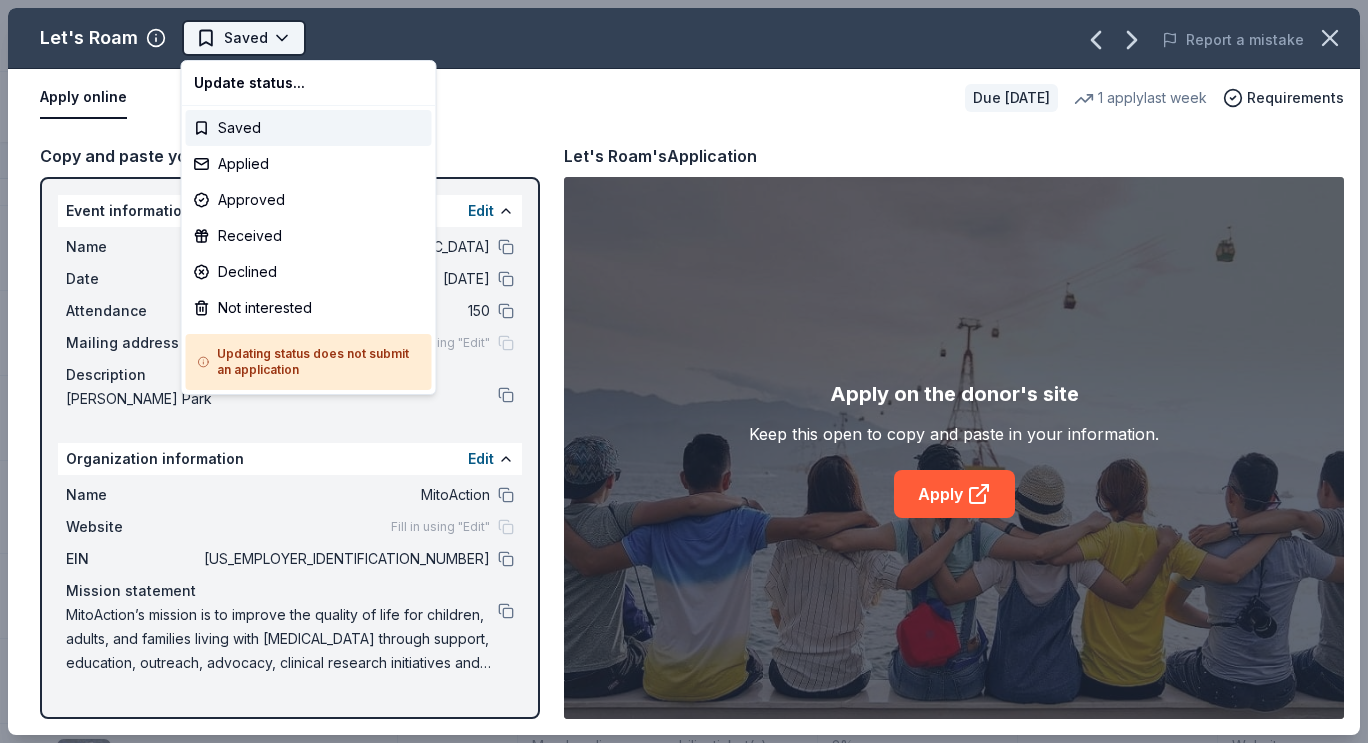 click on "2025 Energy Walk Riverside Track  · 65 Discover Earn Rewards 29 Saved 25 Applied 1 Approved Received Declined Not interested  Approved assets Add donor Export CSV Donor Status Donation Approval rate Value (avg) Apply method Assignee Notes [US_STATE]'s [GEOGRAPHIC_DATA] Due [DATE] ∙ 10 min app Apply Saved Up to four (4) regular single day admission tickets  26% $280 Website Crumbl Cookies Due [DATE] ∙ Quick app Apply Saved Cookies 17% $40 Phone In person Foundation [PERSON_NAME] Due [DATE] ∙ Quick app Apply Saved Limited edition bronze sculptures by famous artists (valued between $2k to $7k; proceeds will split 50/50) 25% $5,250 In app Harbor Freight Due [DATE] ∙ Quick app Apply Saved  gift card(s) 35% $50 Website [GEOGRAPHIC_DATA] ([GEOGRAPHIC_DATA]) Due [DATE] ∙ Quick app Apply Saved A pair (2) of admission tickets, 1 to the [GEOGRAPHIC_DATA] and 1 to the Guinness World Records Museum 75% $60 Website In-N-Out Due [DATE] ∙ 10 min app Apply Saved Merchandise, gift certificate(s)" at bounding box center (684, 371) 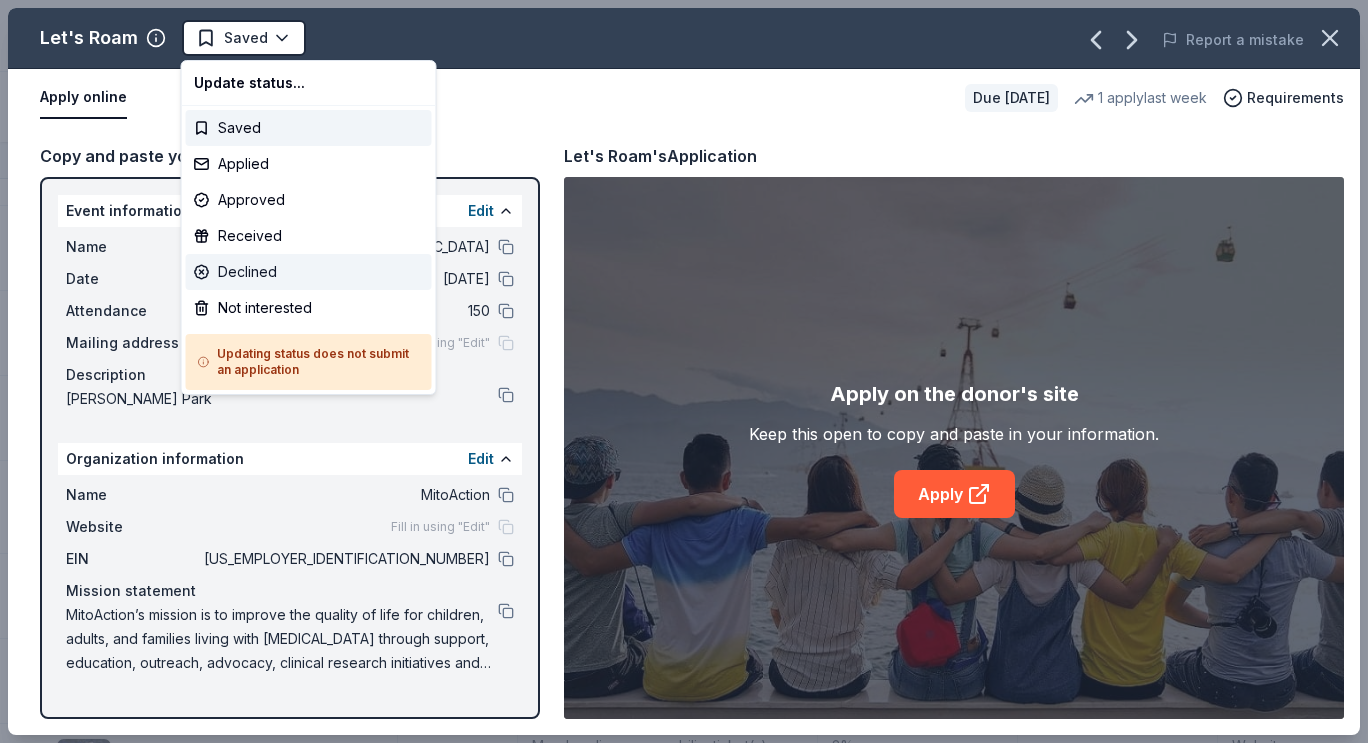 click on "Declined" at bounding box center (309, 272) 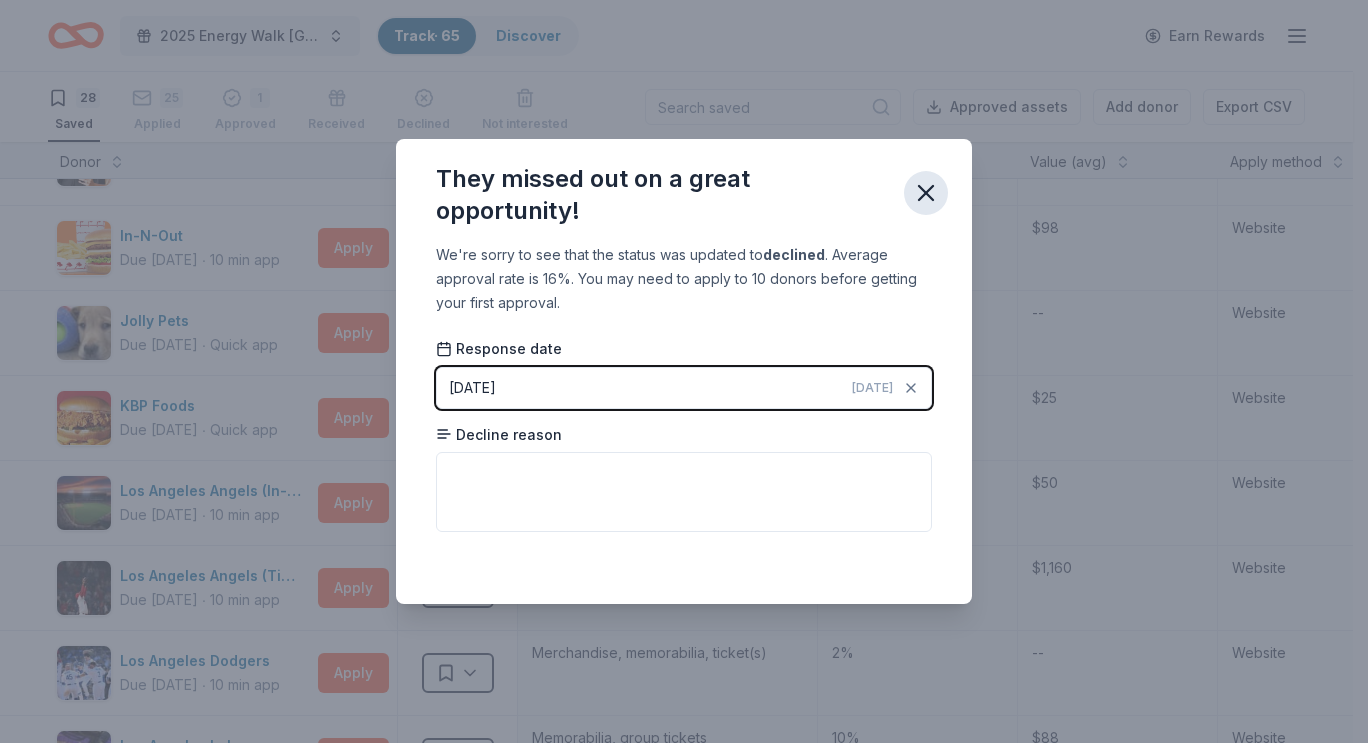 click 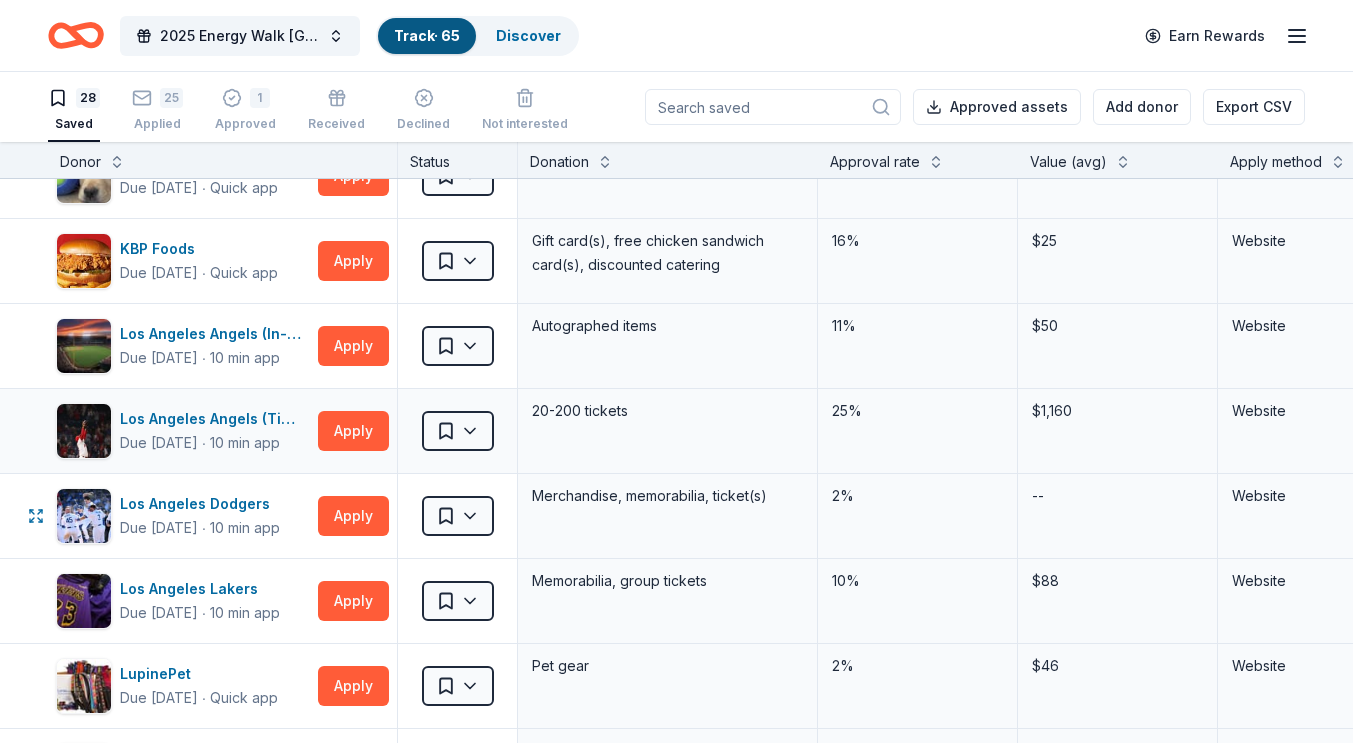 scroll, scrollTop: 572, scrollLeft: 0, axis: vertical 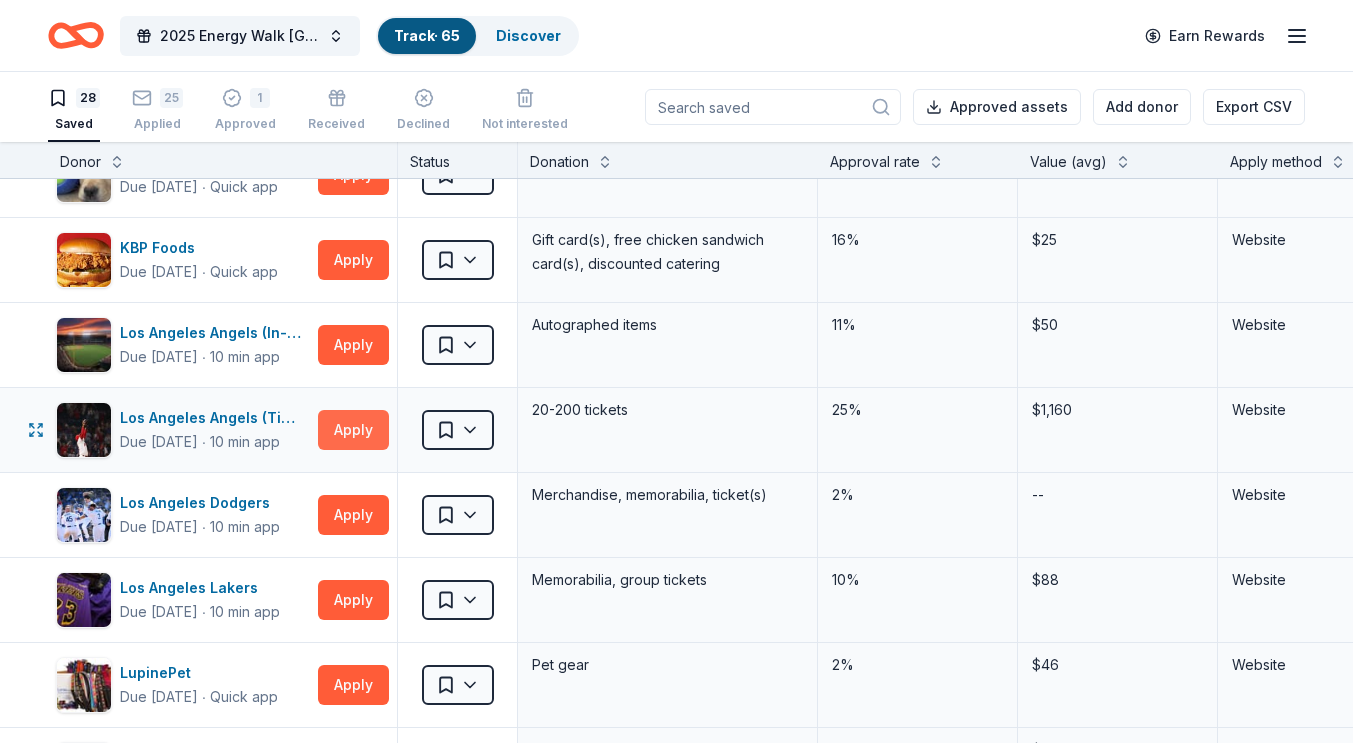 click on "Apply" at bounding box center (353, 430) 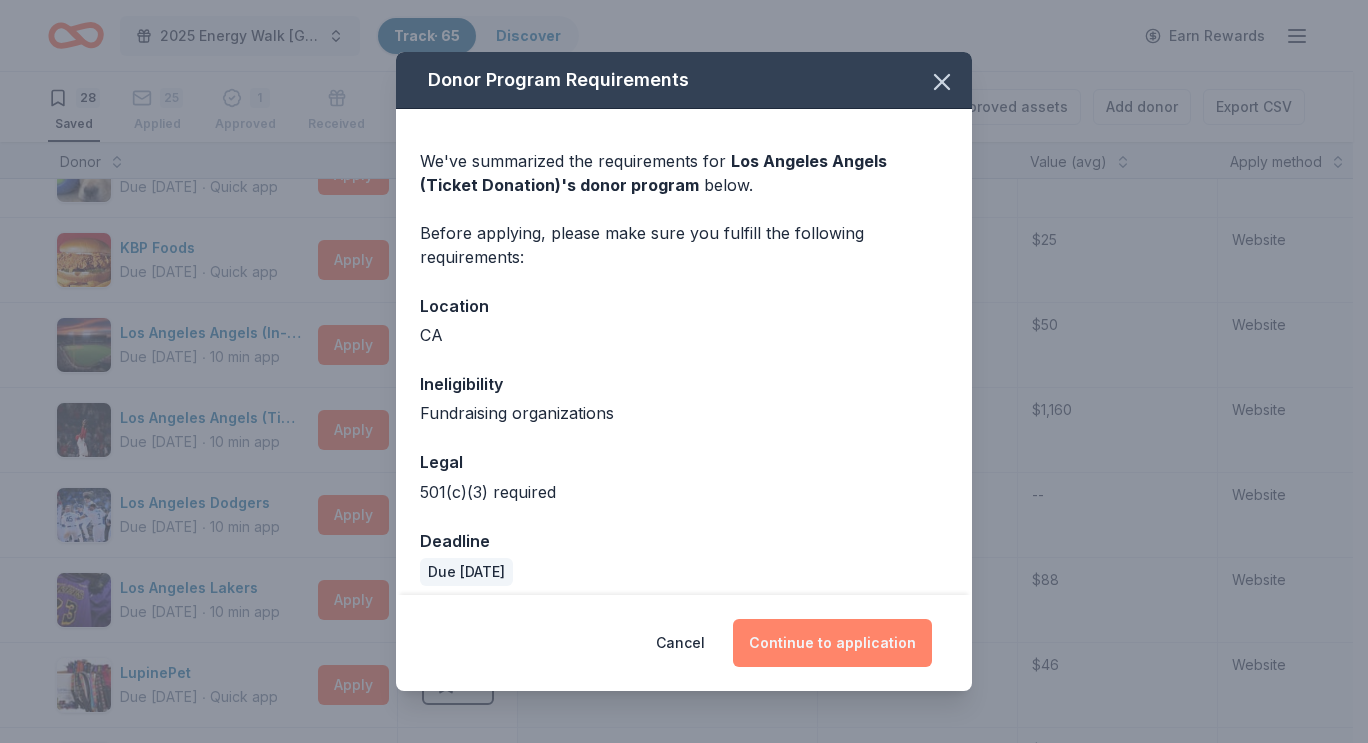 click on "Continue to application" at bounding box center [832, 643] 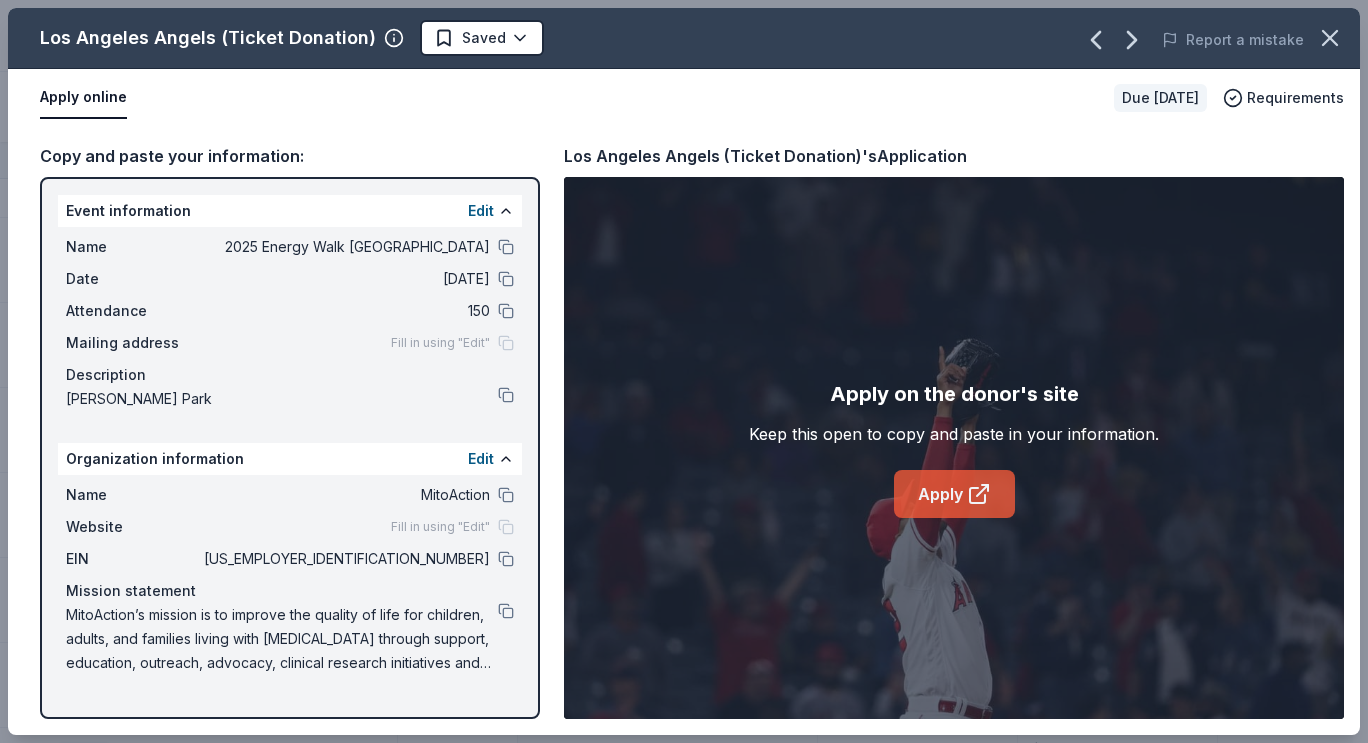 click 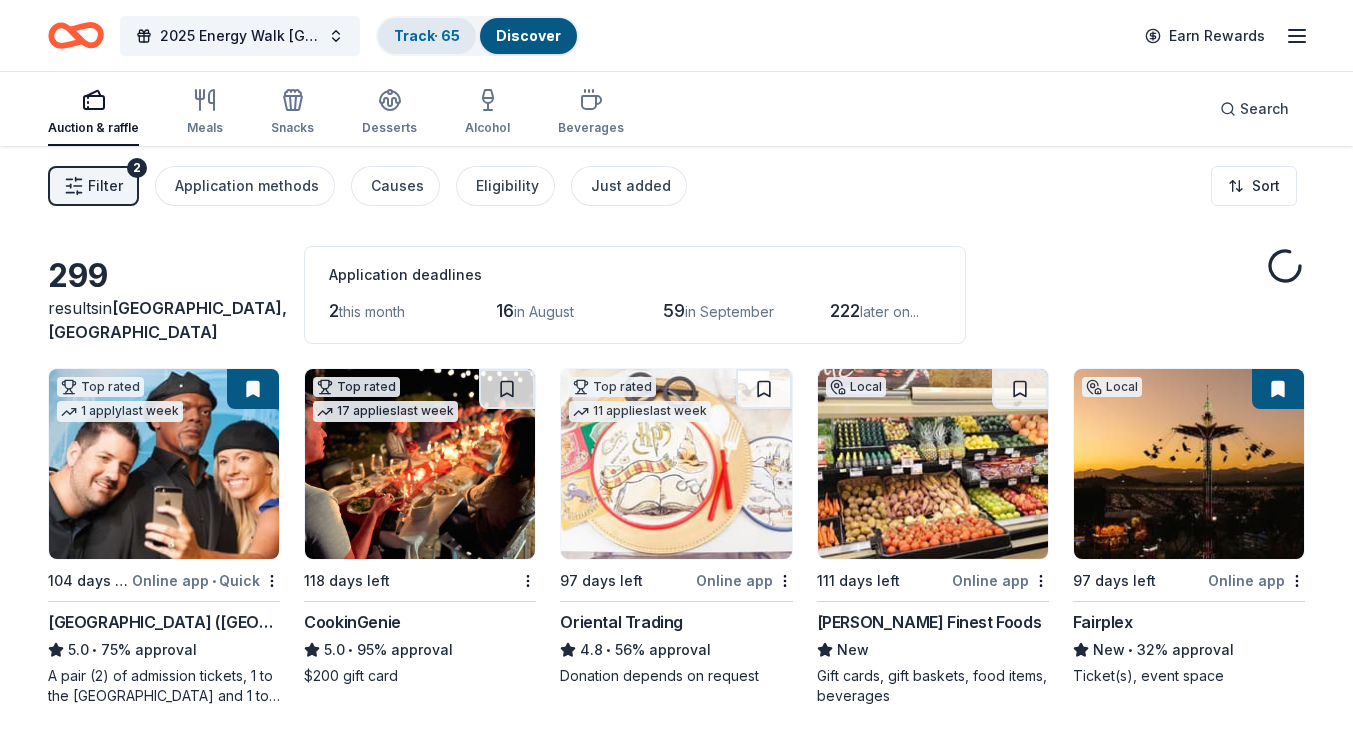 click on "Track  · 65" at bounding box center [427, 36] 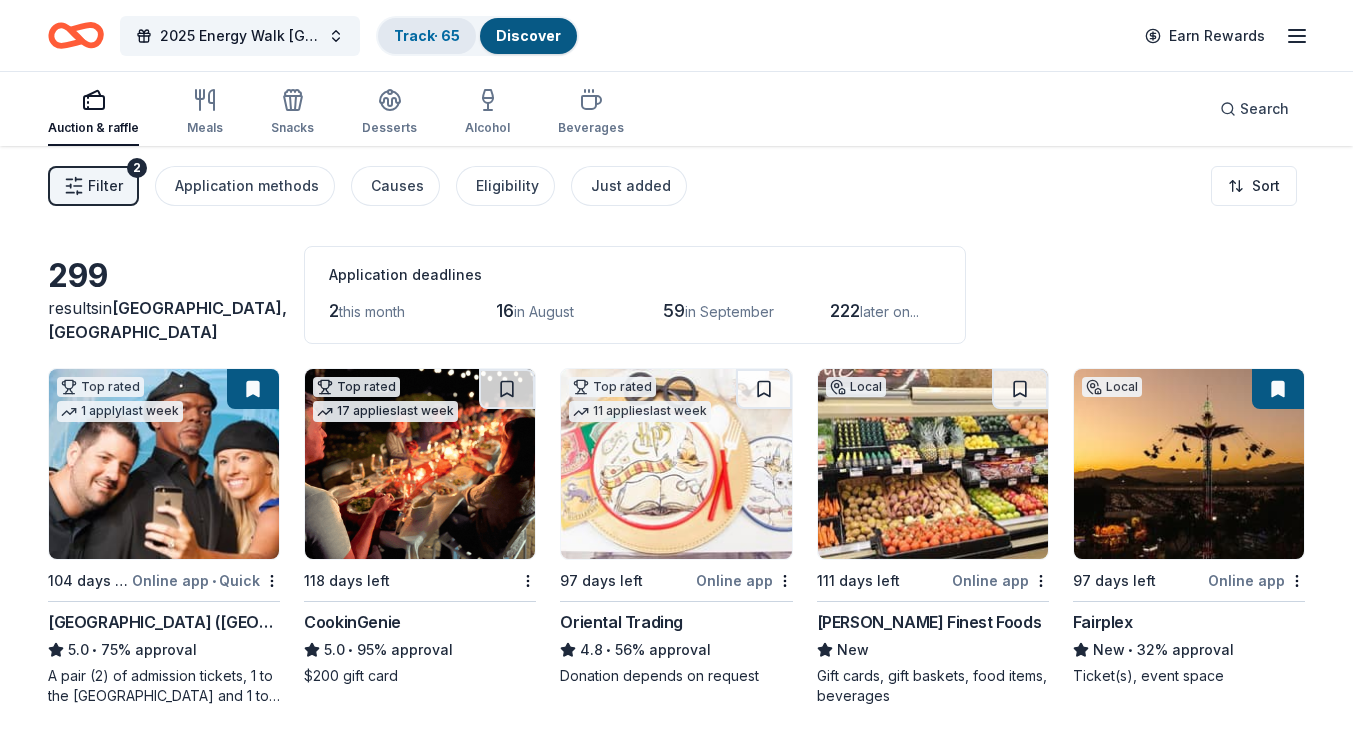 click on "Track  · 65" at bounding box center [427, 35] 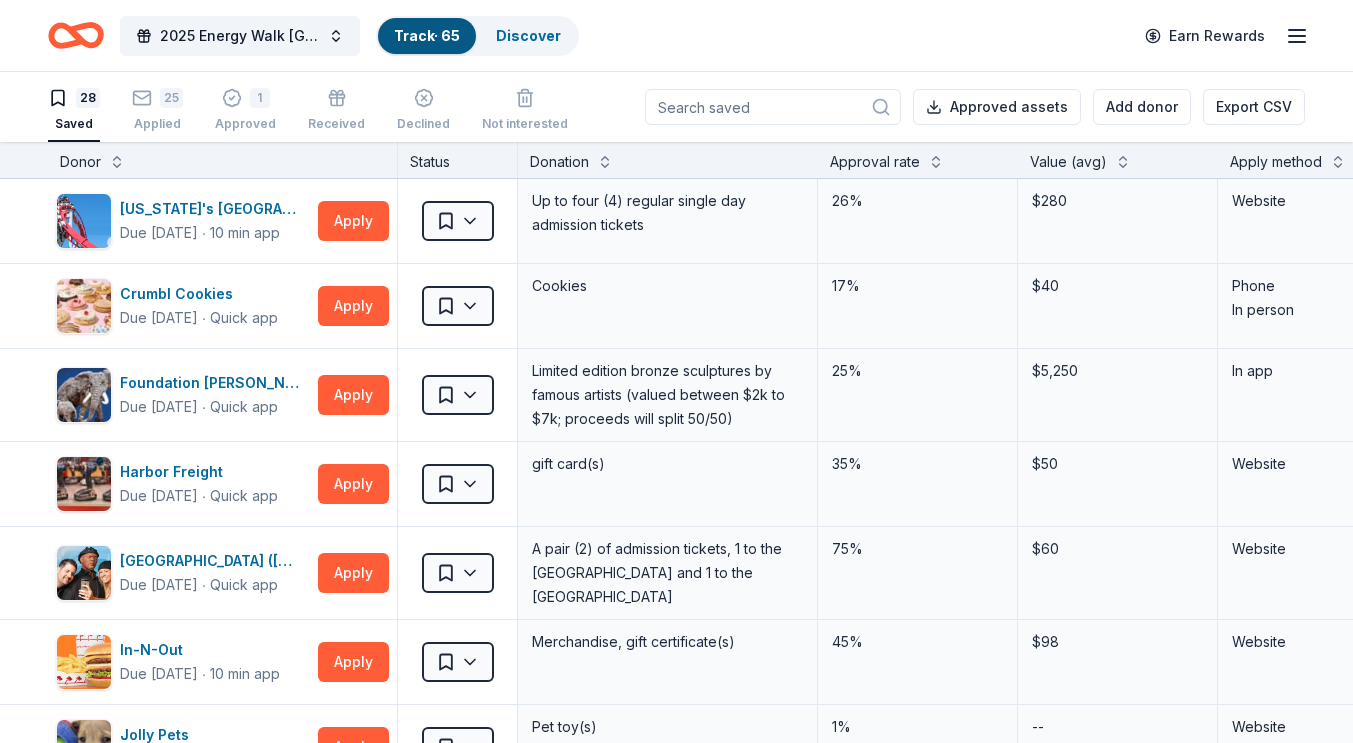 scroll, scrollTop: 1, scrollLeft: 0, axis: vertical 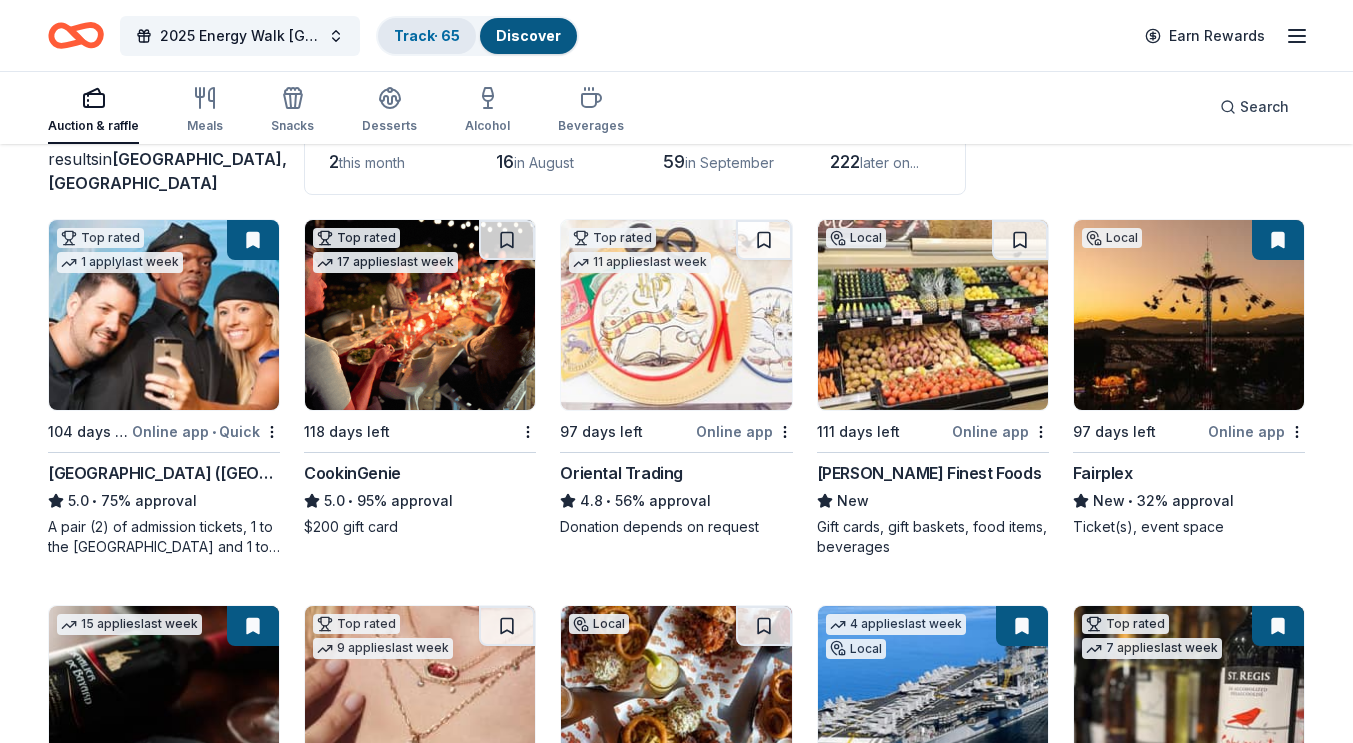 click on "Track  · 65" at bounding box center (427, 35) 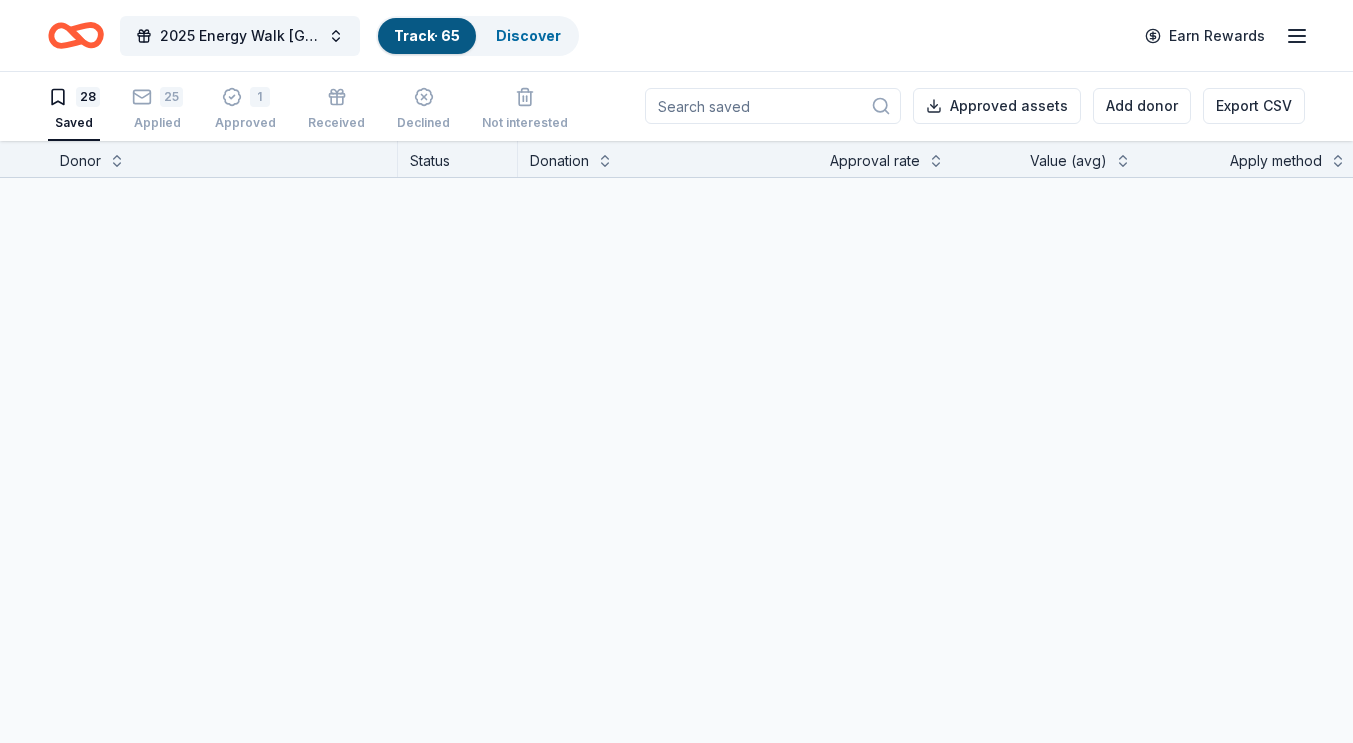 scroll, scrollTop: 1, scrollLeft: 0, axis: vertical 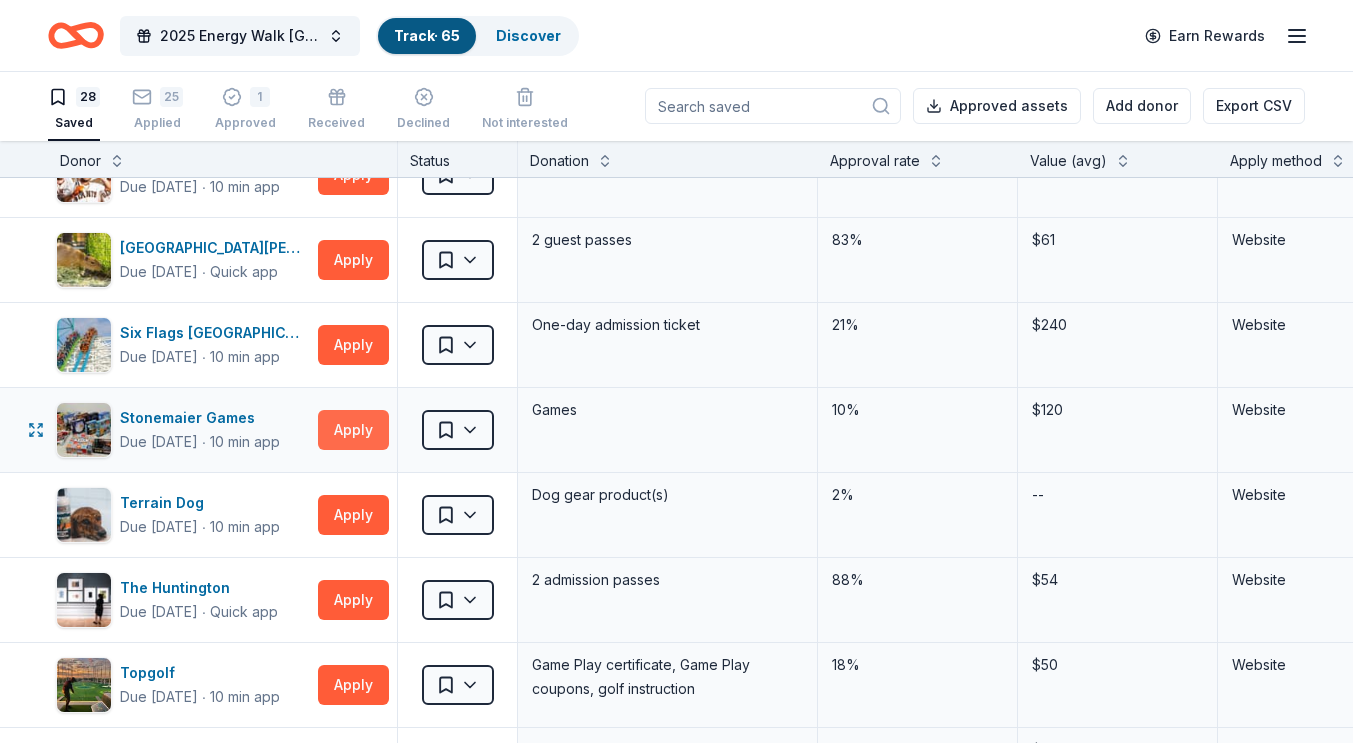 click on "Apply" at bounding box center (353, 430) 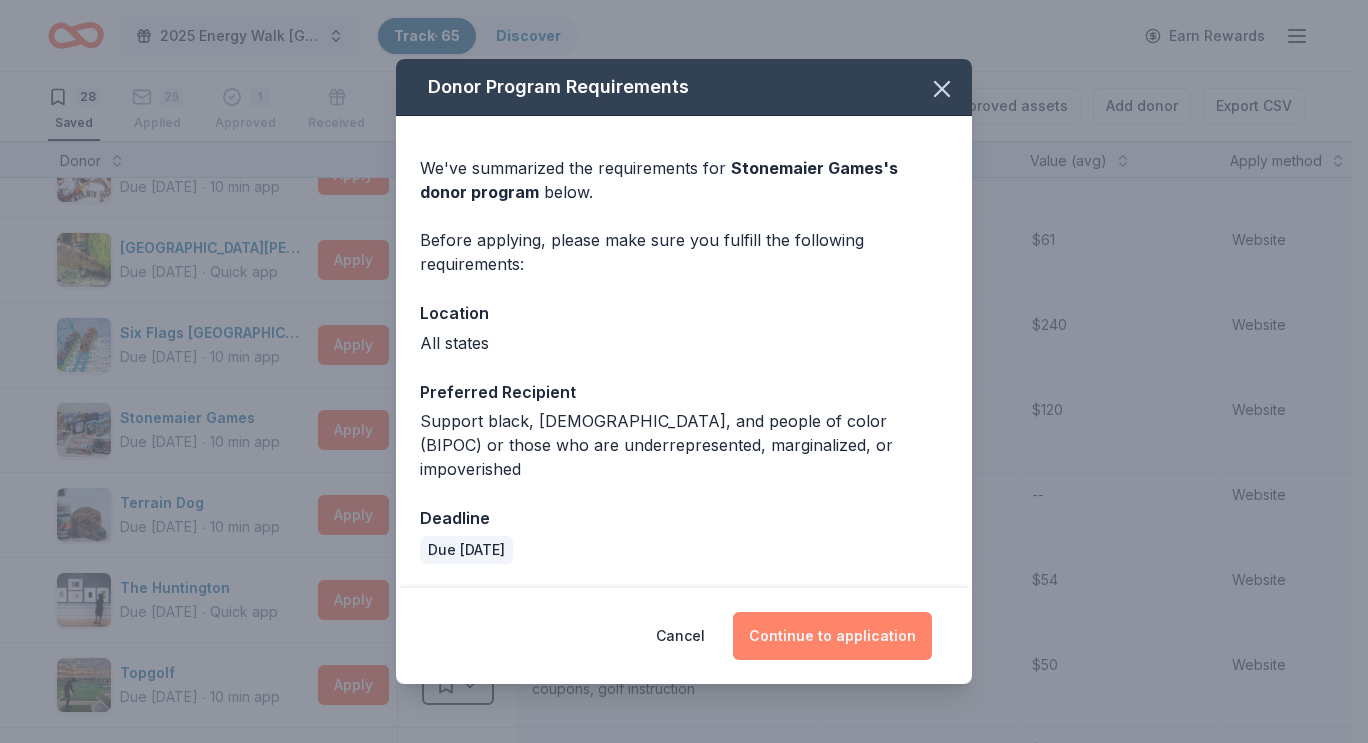 click on "Continue to application" at bounding box center [832, 636] 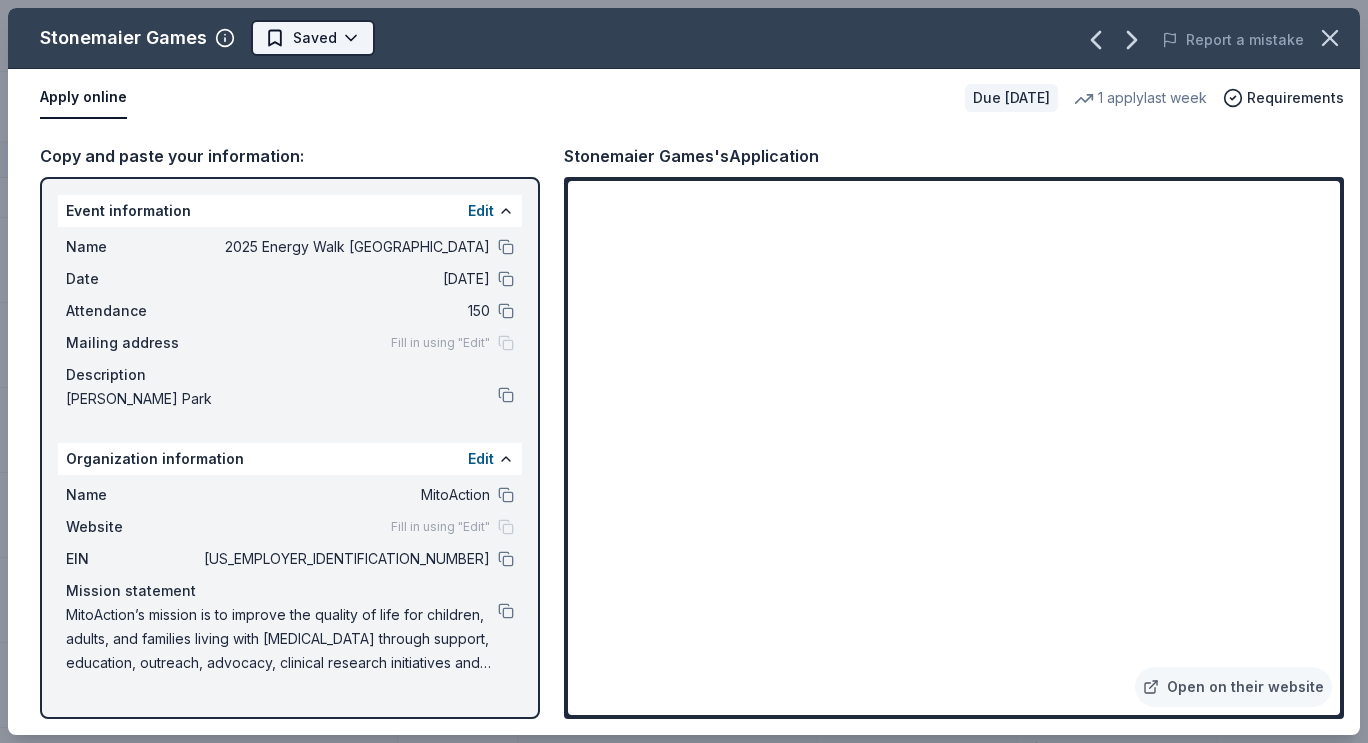 click on "2025 Energy Walk Riverside Track  · 65 Discover Earn Rewards 28 Saved 25 Applied 1 Approved Received Declined Not interested  Approved assets Add donor Export CSV Donor Status Donation Approval rate Value (avg) Apply method Assignee Notes [US_STATE]'s [GEOGRAPHIC_DATA] Due [DATE] ∙ 10 min app Apply Saved Up to four (4) regular single day admission tickets  26% $280 Website Crumbl Cookies Due [DATE] ∙ Quick app Apply Saved Cookies 17% $40 Phone In person Foundation [PERSON_NAME] Due [DATE] ∙ Quick app Apply Saved Limited edition bronze sculptures by famous artists (valued between $2k to $7k; proceeds will split 50/50) 25% $5,250 In app Harbor Freight Due [DATE] ∙ Quick app Apply Saved  gift card(s) 35% $50 Website [GEOGRAPHIC_DATA] ([GEOGRAPHIC_DATA]) Due [DATE] ∙ Quick app Apply Saved A pair (2) of admission tickets, 1 to the [GEOGRAPHIC_DATA] and 1 to the Guinness World Records Museum 75% $60 Website In-N-Out Due [DATE] ∙ 10 min app Apply Saved Merchandise, gift certificate(s)" at bounding box center (684, 370) 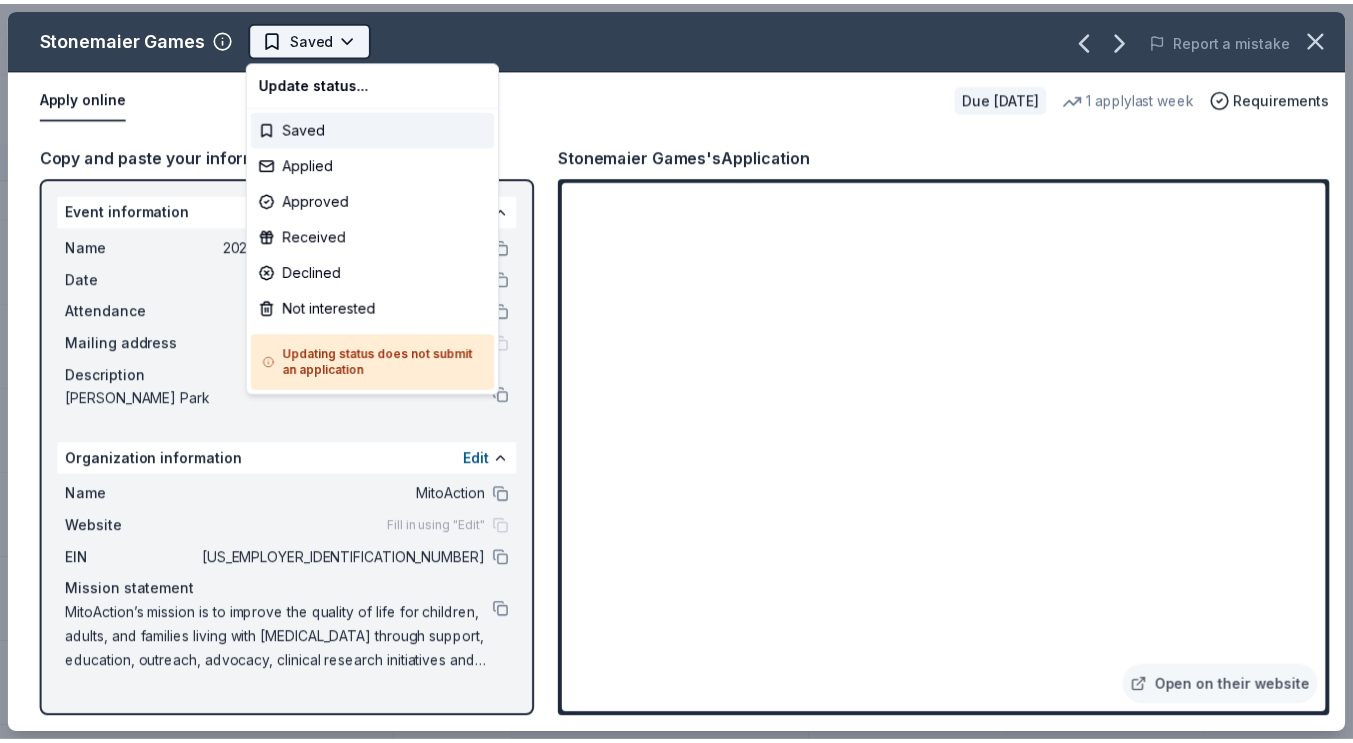 scroll, scrollTop: 0, scrollLeft: 0, axis: both 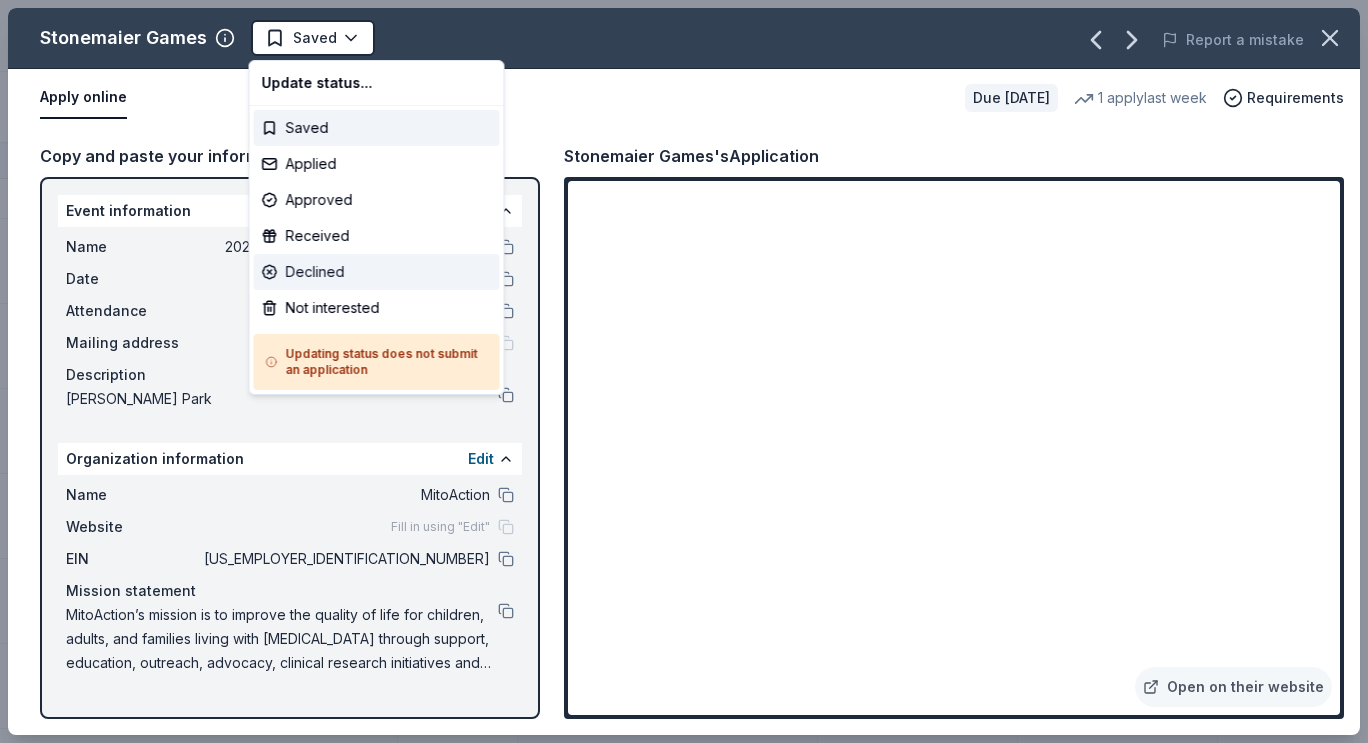 click on "Declined" at bounding box center (377, 272) 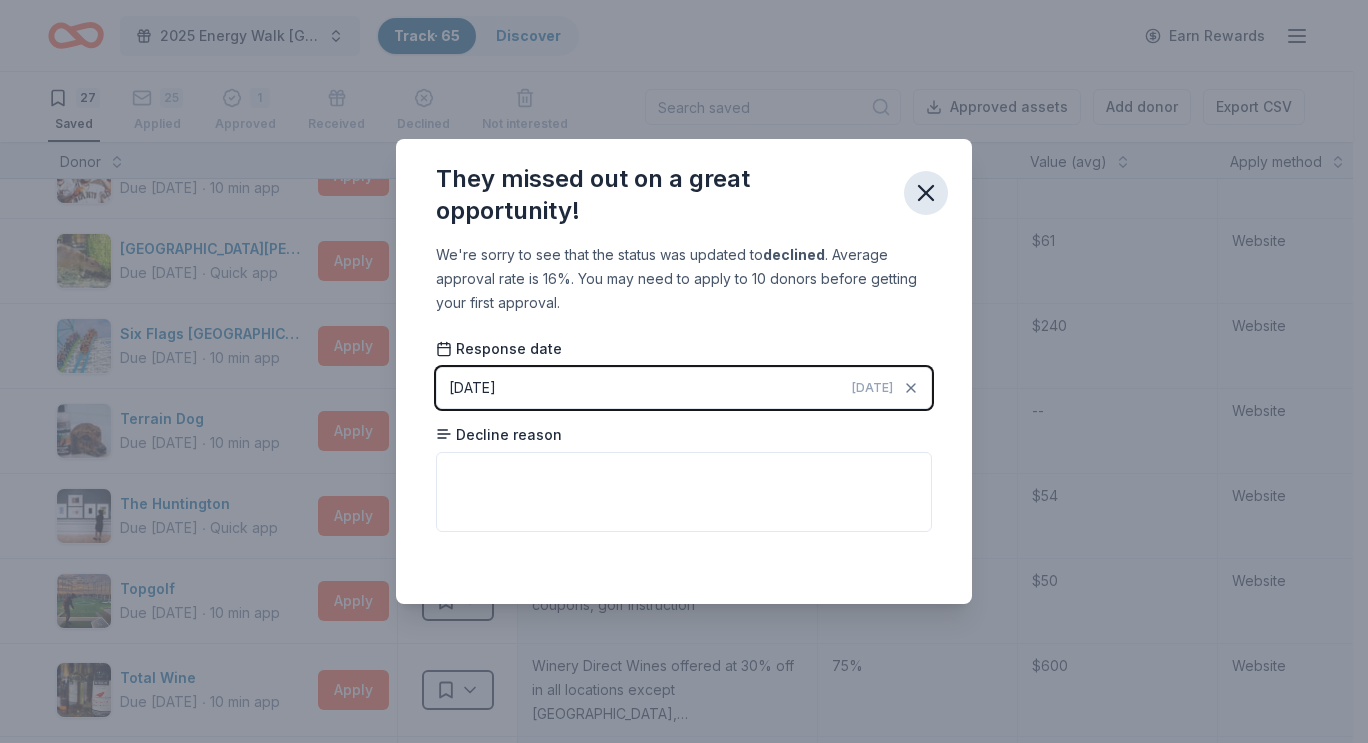 click 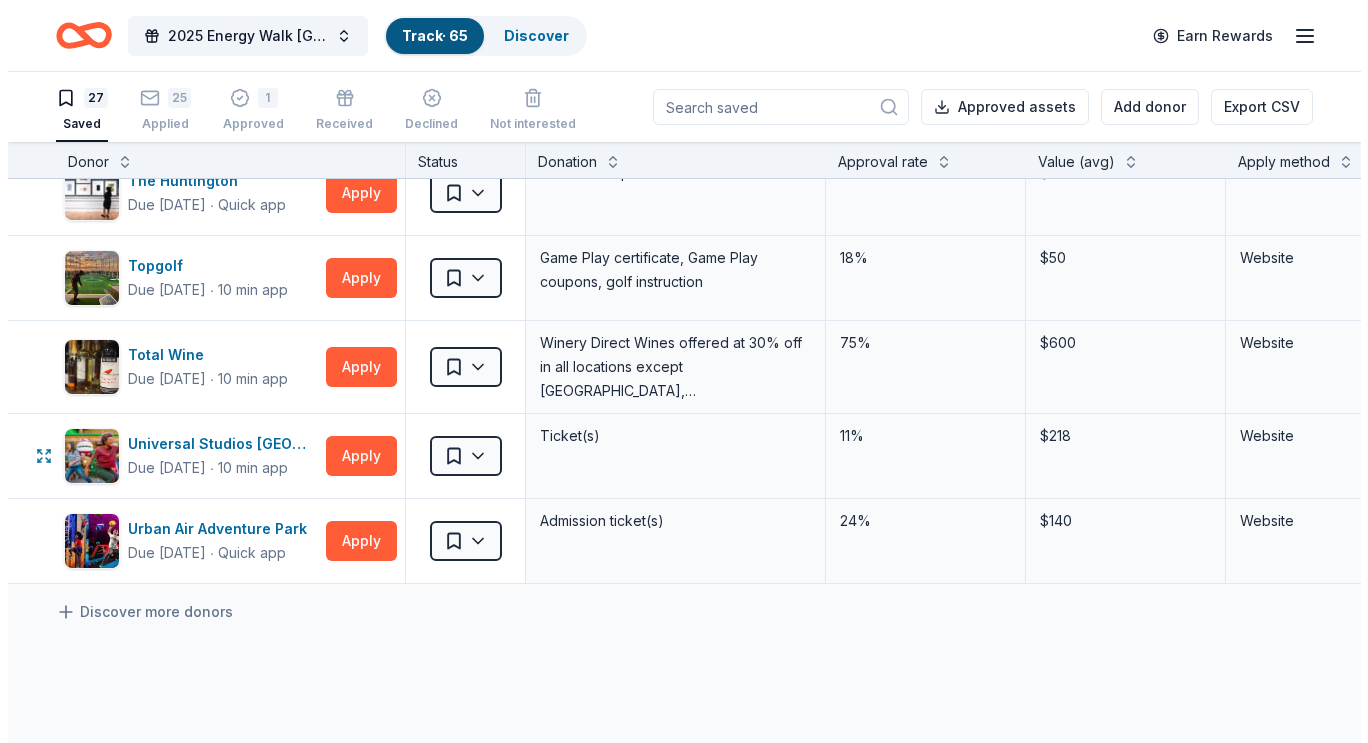 scroll, scrollTop: 1915, scrollLeft: 0, axis: vertical 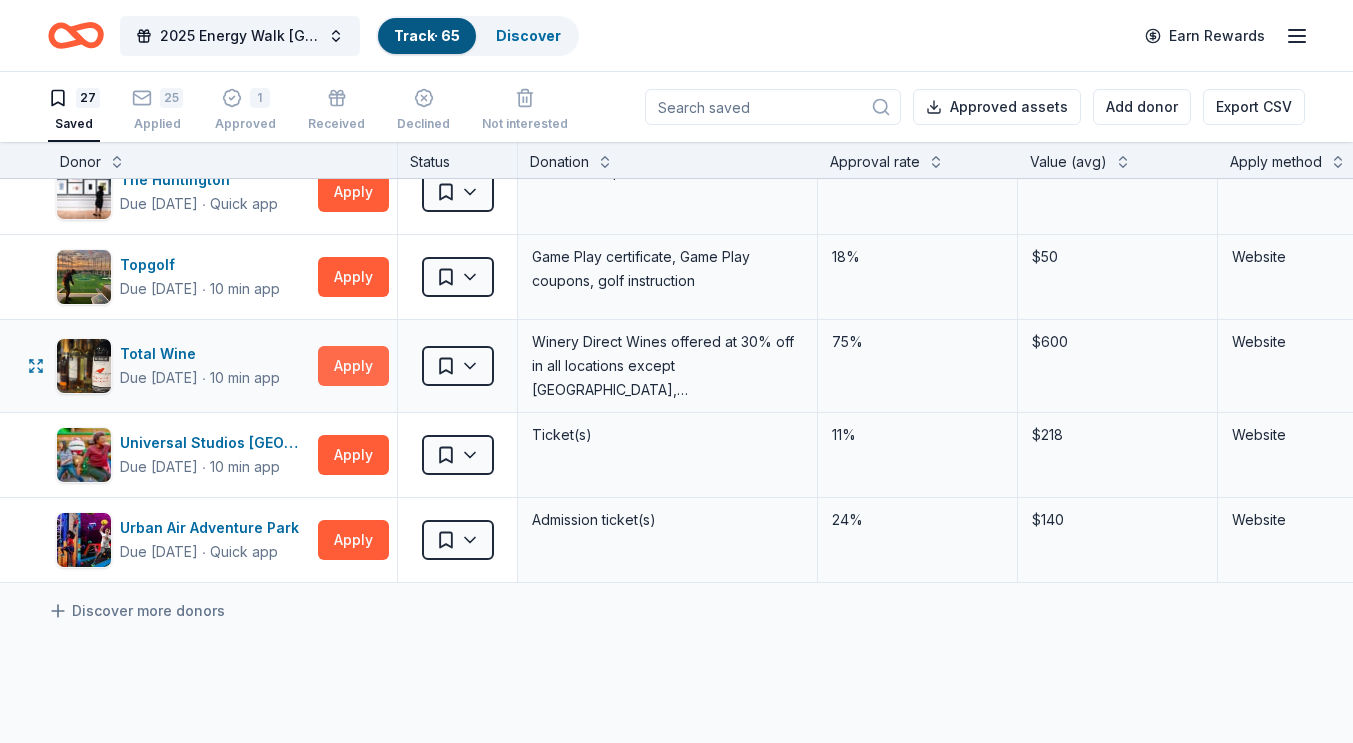 click on "Apply" at bounding box center [353, 366] 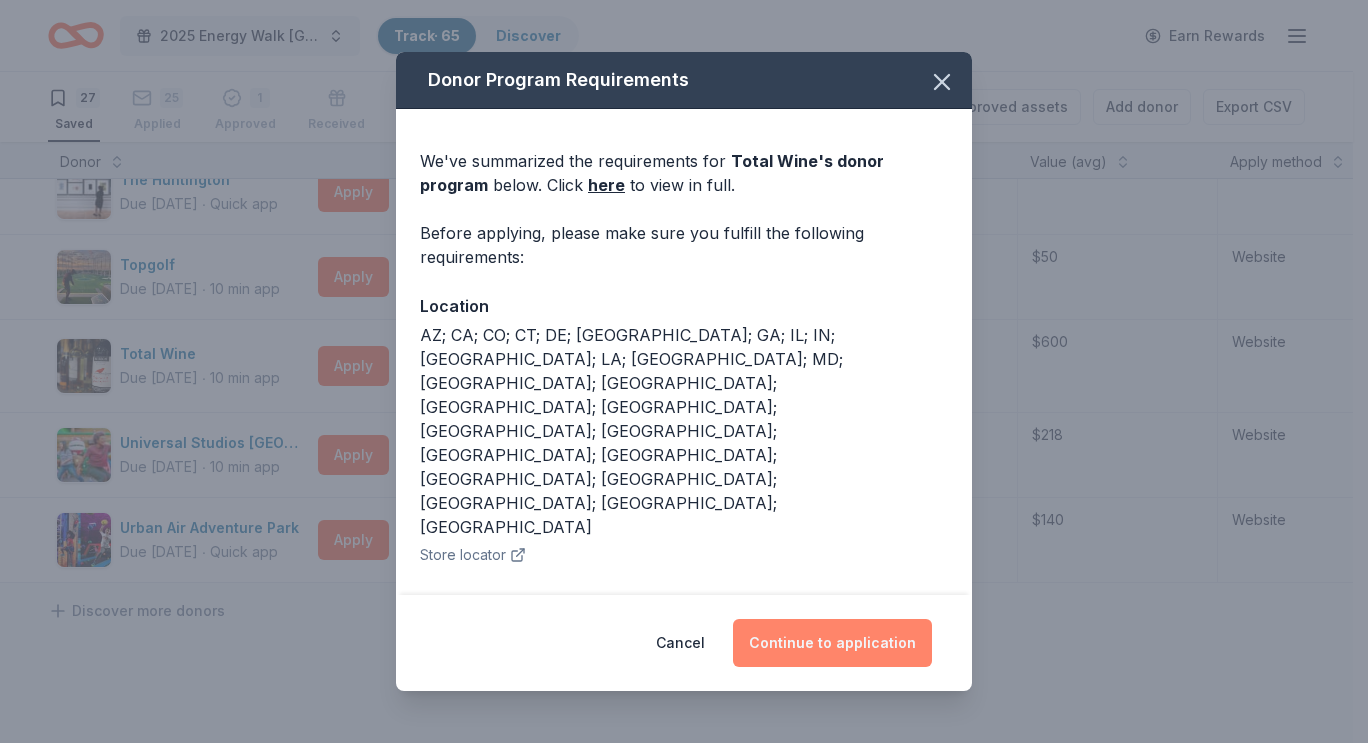 click on "Continue to application" at bounding box center [832, 643] 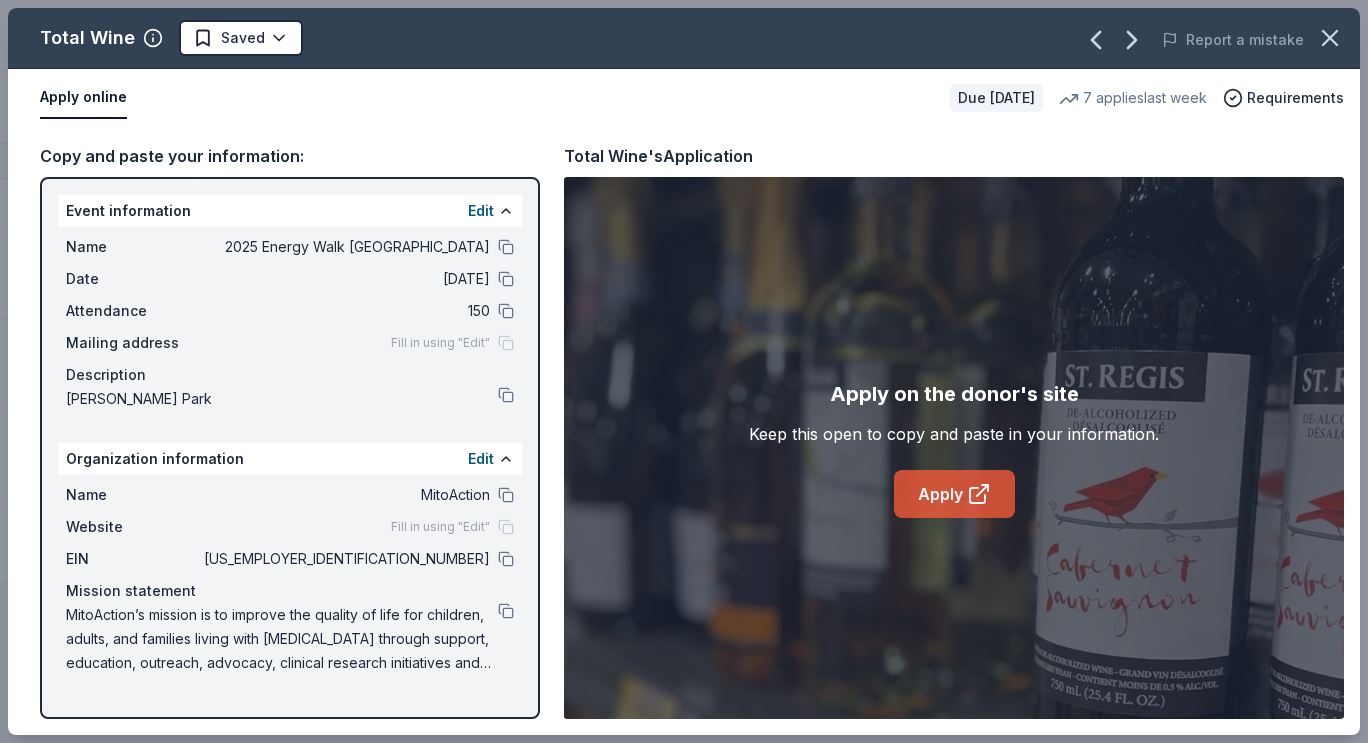 click on "Apply" at bounding box center [954, 494] 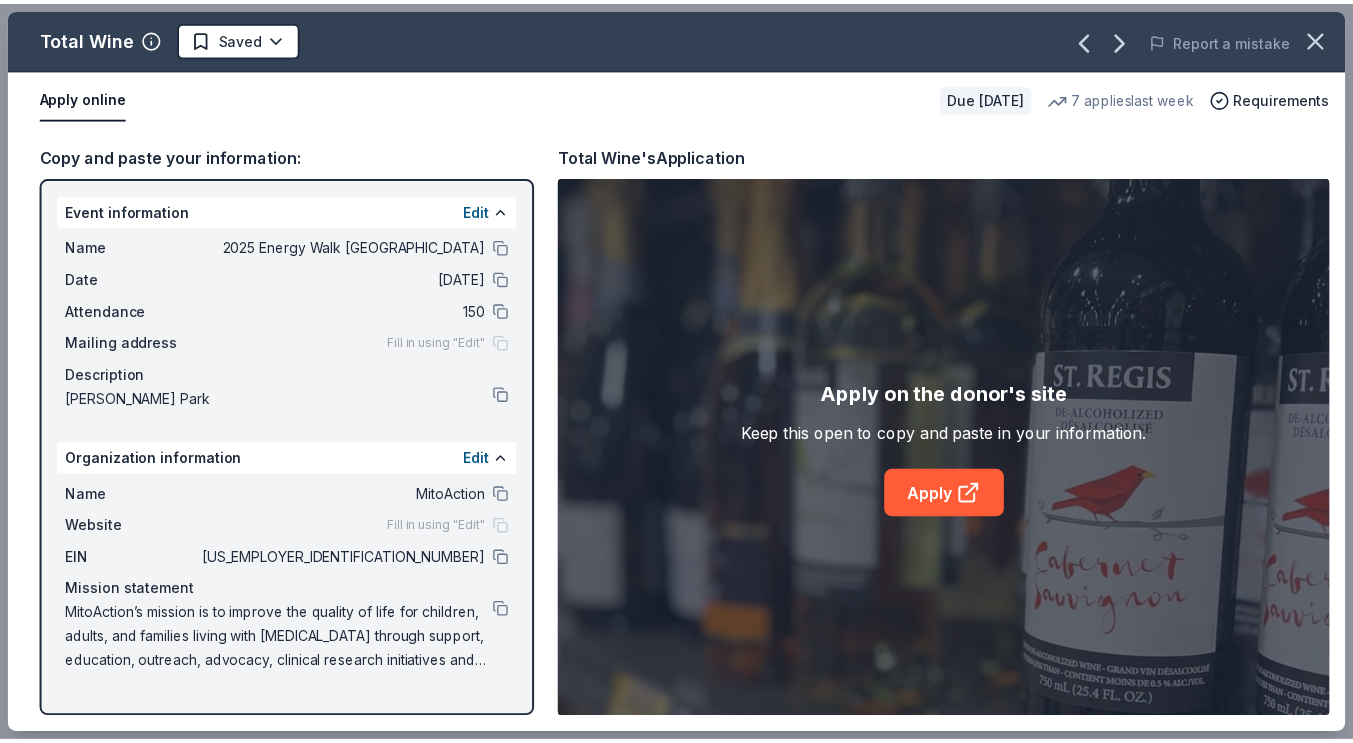 scroll, scrollTop: 149, scrollLeft: 0, axis: vertical 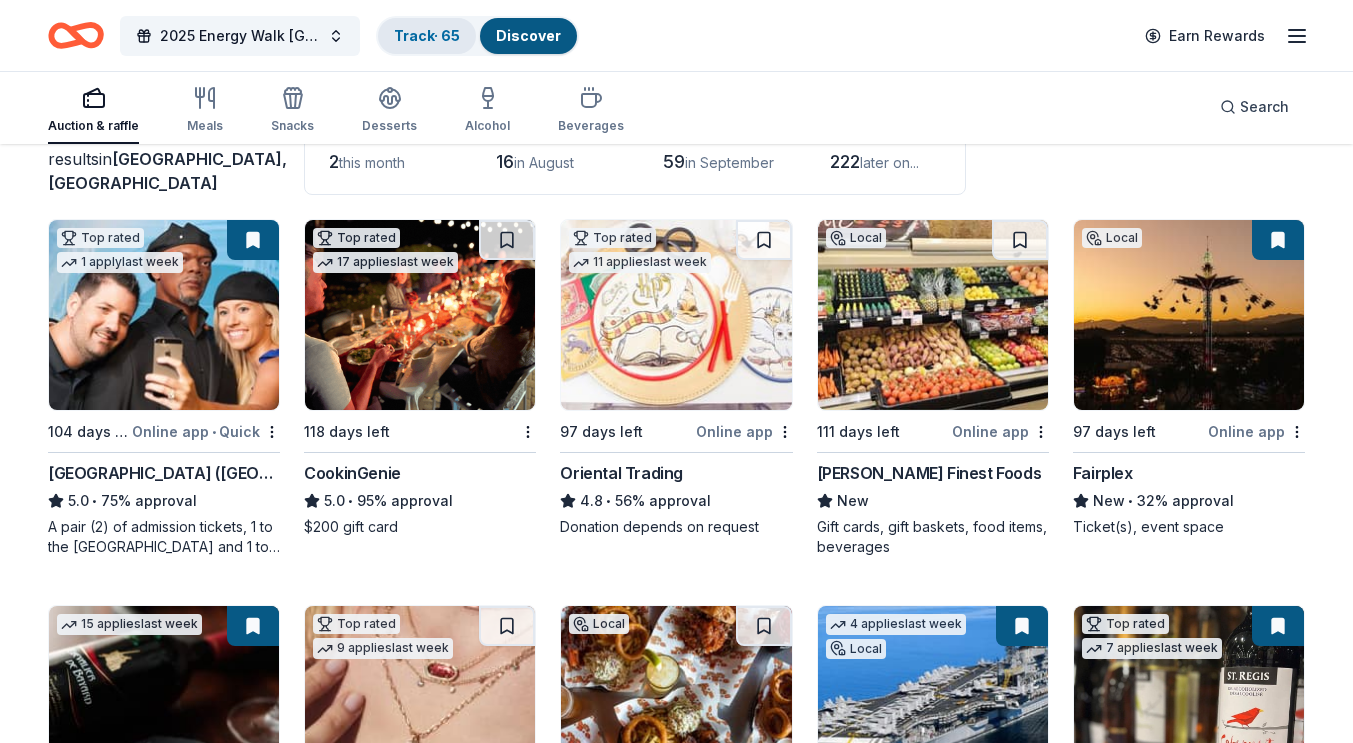 click on "Track  · 65" at bounding box center [427, 35] 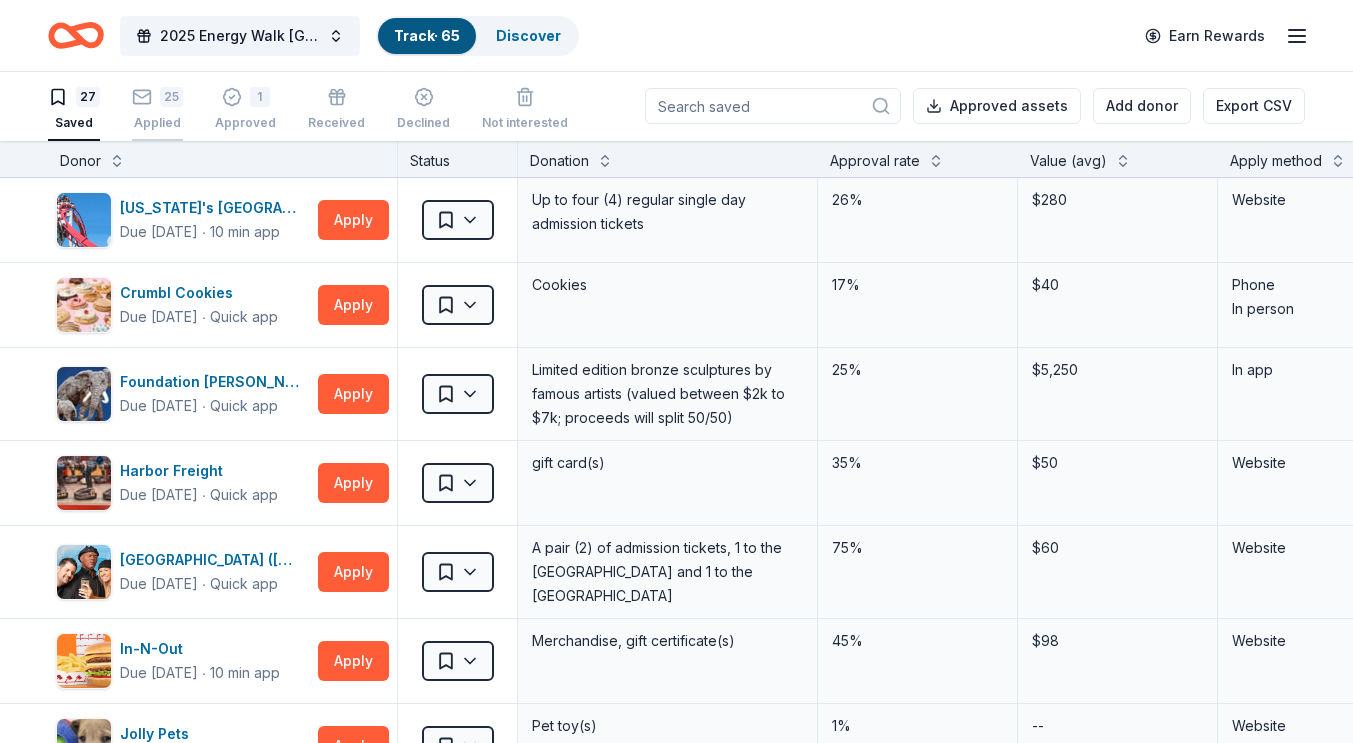 scroll, scrollTop: 1, scrollLeft: 0, axis: vertical 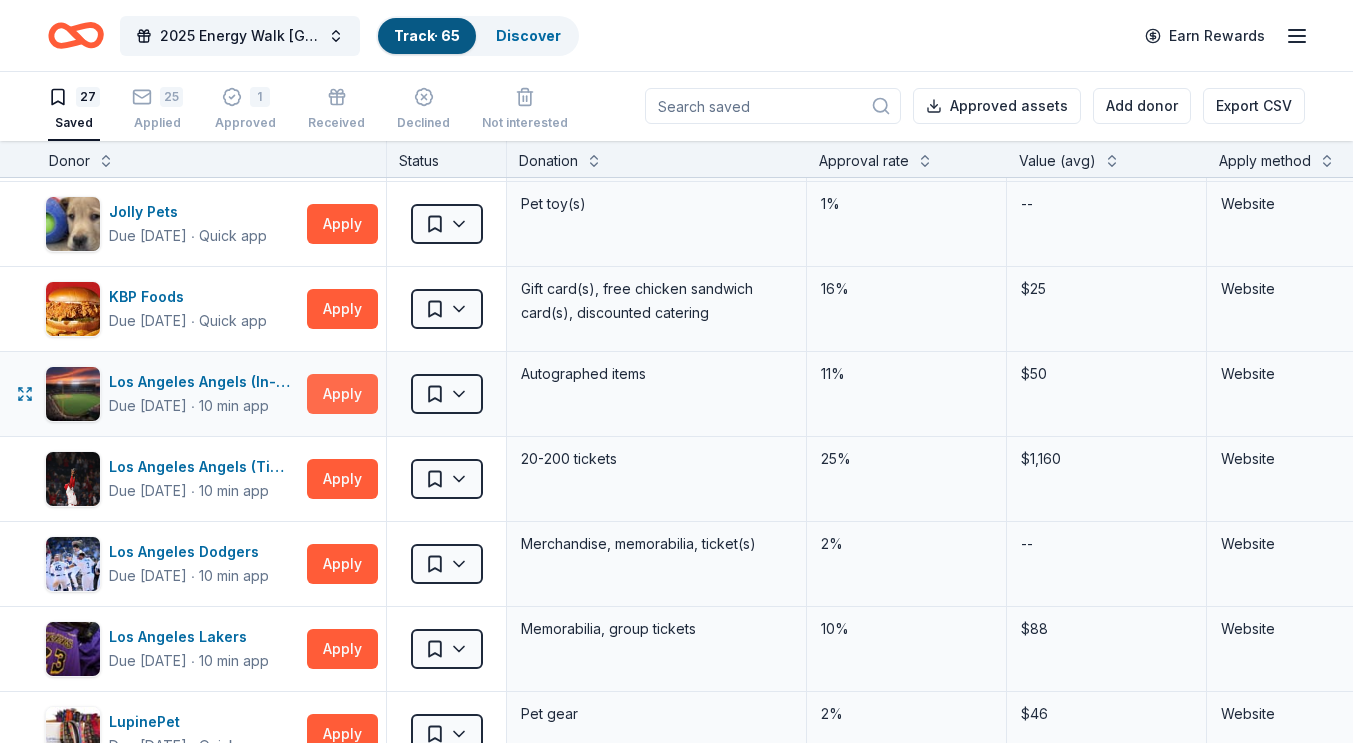 click on "Apply" at bounding box center (342, 394) 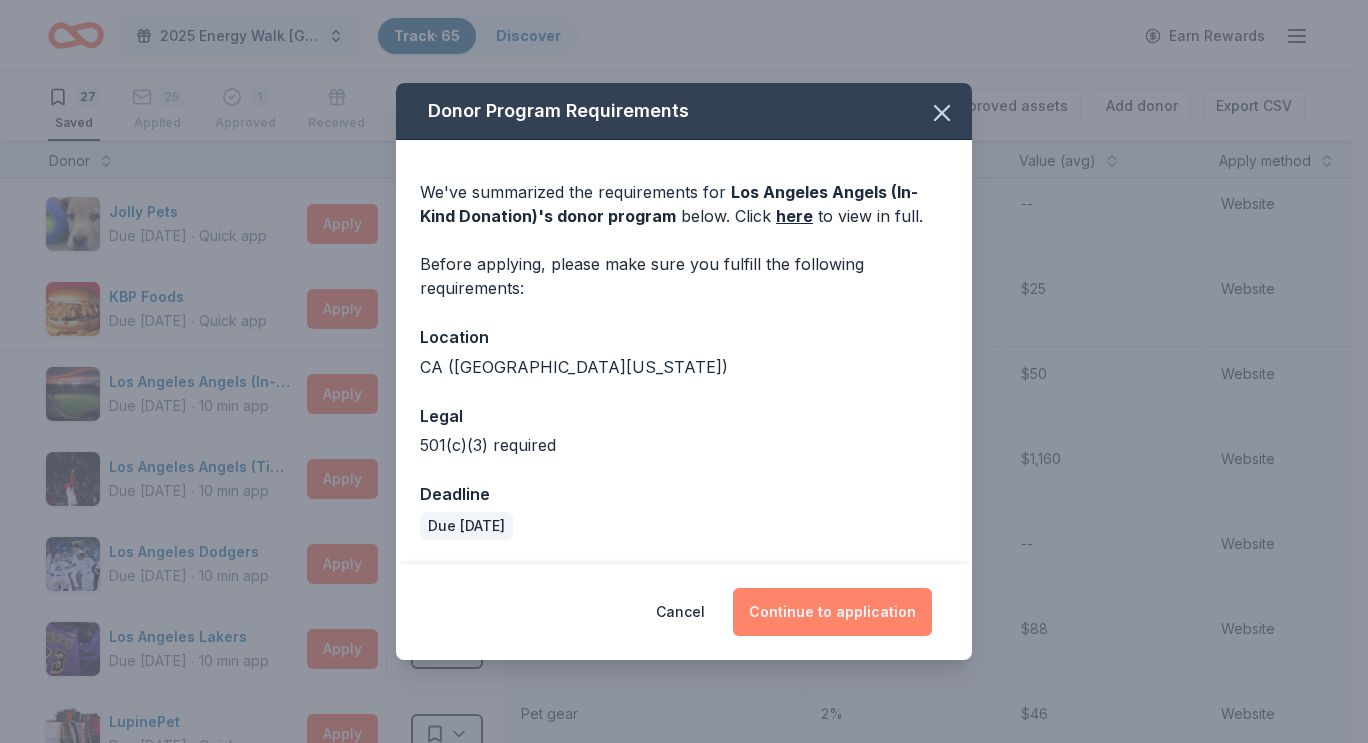 click on "Continue to application" at bounding box center (832, 612) 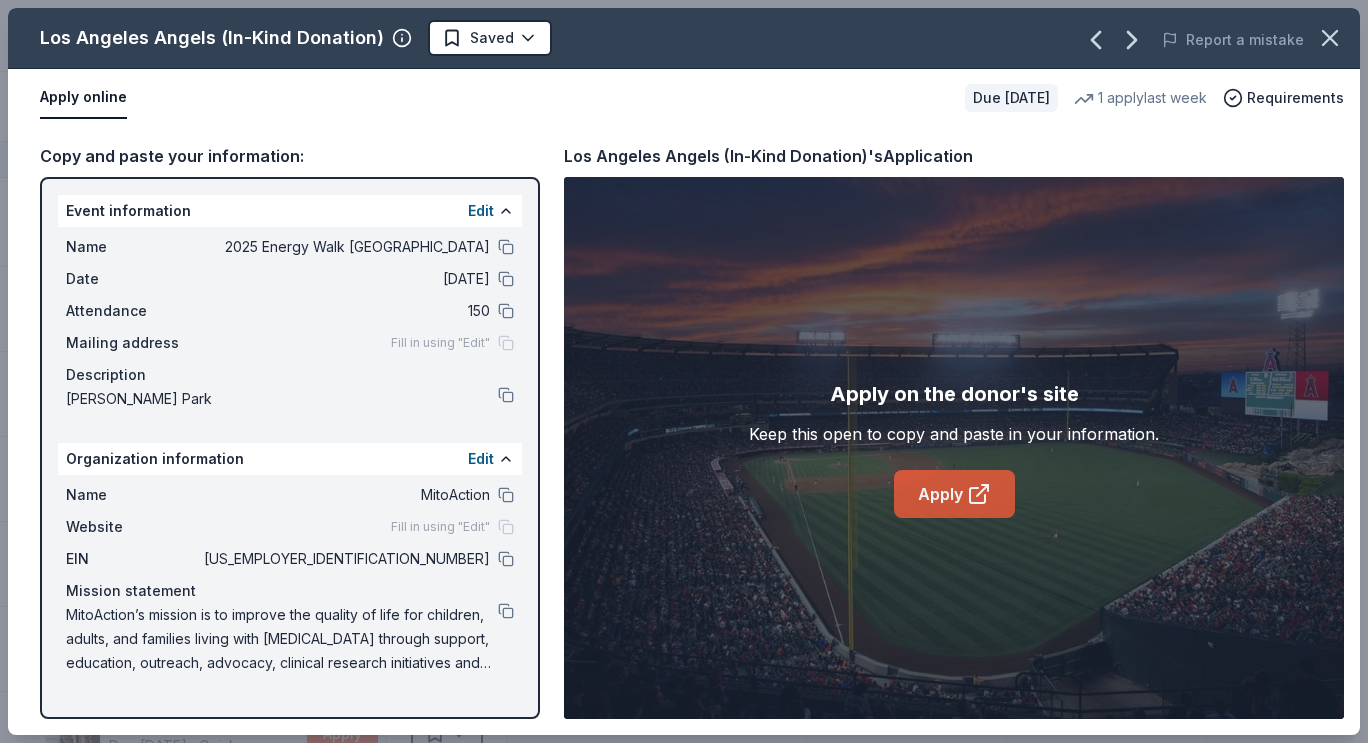 click on "Apply" at bounding box center [954, 494] 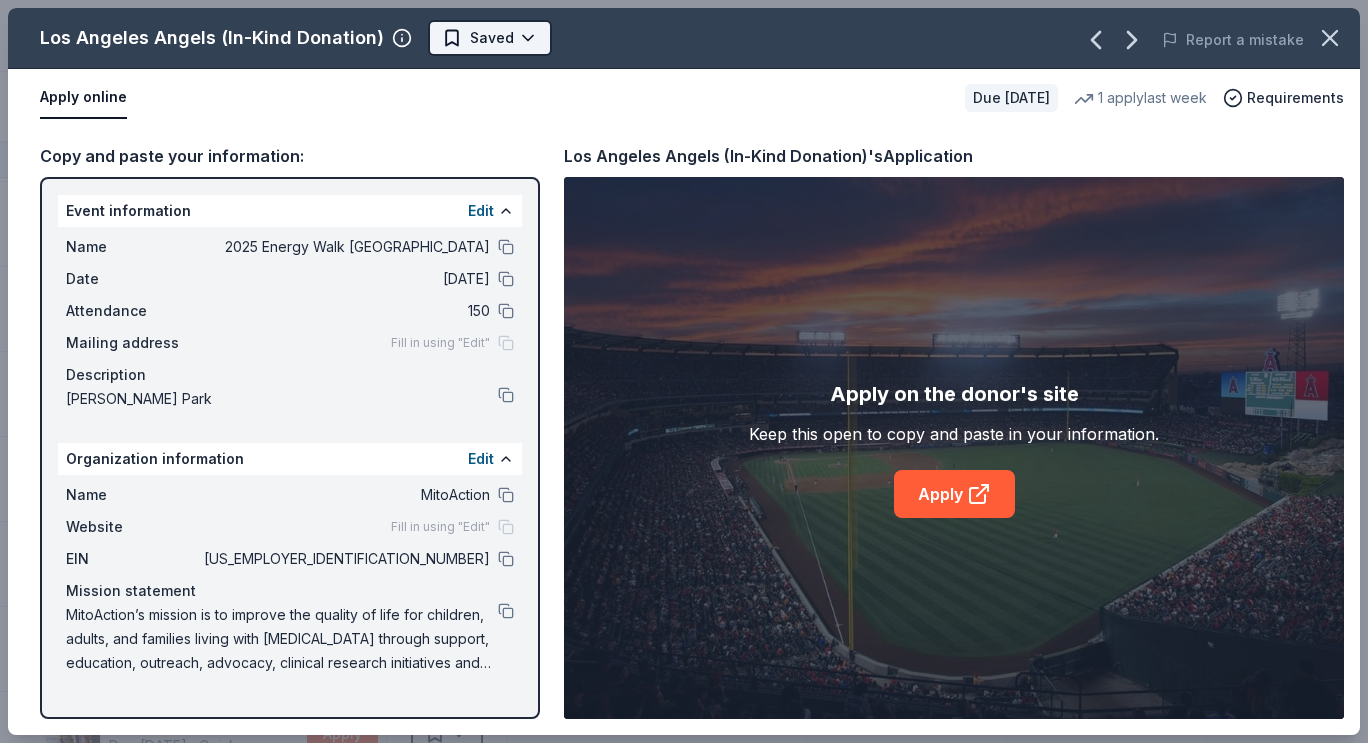 click on "2025 Energy Walk Riverside Track  · 65 Discover Earn Rewards 27 Saved 25 Applied 1 Approved Received Declined Not interested  Approved assets Add donor Export CSV Donor Status Donation Approval rate Value (avg) Apply method Assignee Notes [US_STATE]'s [GEOGRAPHIC_DATA] Due [DATE] ∙ 10 min app Apply Saved Up to four (4) regular single day admission tickets  26% $280 Website Crumbl Cookies Due [DATE] ∙ Quick app Apply Saved Cookies 17% $40 Phone In person Foundation [PERSON_NAME] Due [DATE] ∙ Quick app Apply Saved Limited edition bronze sculptures by famous artists (valued between $2k to $7k; proceeds will split 50/50) 25% $5,250 In app Harbor Freight Due [DATE] ∙ Quick app Apply Saved  gift card(s) 35% $50 Website [GEOGRAPHIC_DATA] ([GEOGRAPHIC_DATA]) Due [DATE] ∙ Quick app Apply Saved A pair (2) of admission tickets, 1 to the [GEOGRAPHIC_DATA] and 1 to the Guinness World Records Museum 75% $60 Website In-N-Out Due [DATE] ∙ 10 min app Apply Saved Merchandise, gift certificate(s)" at bounding box center [684, 370] 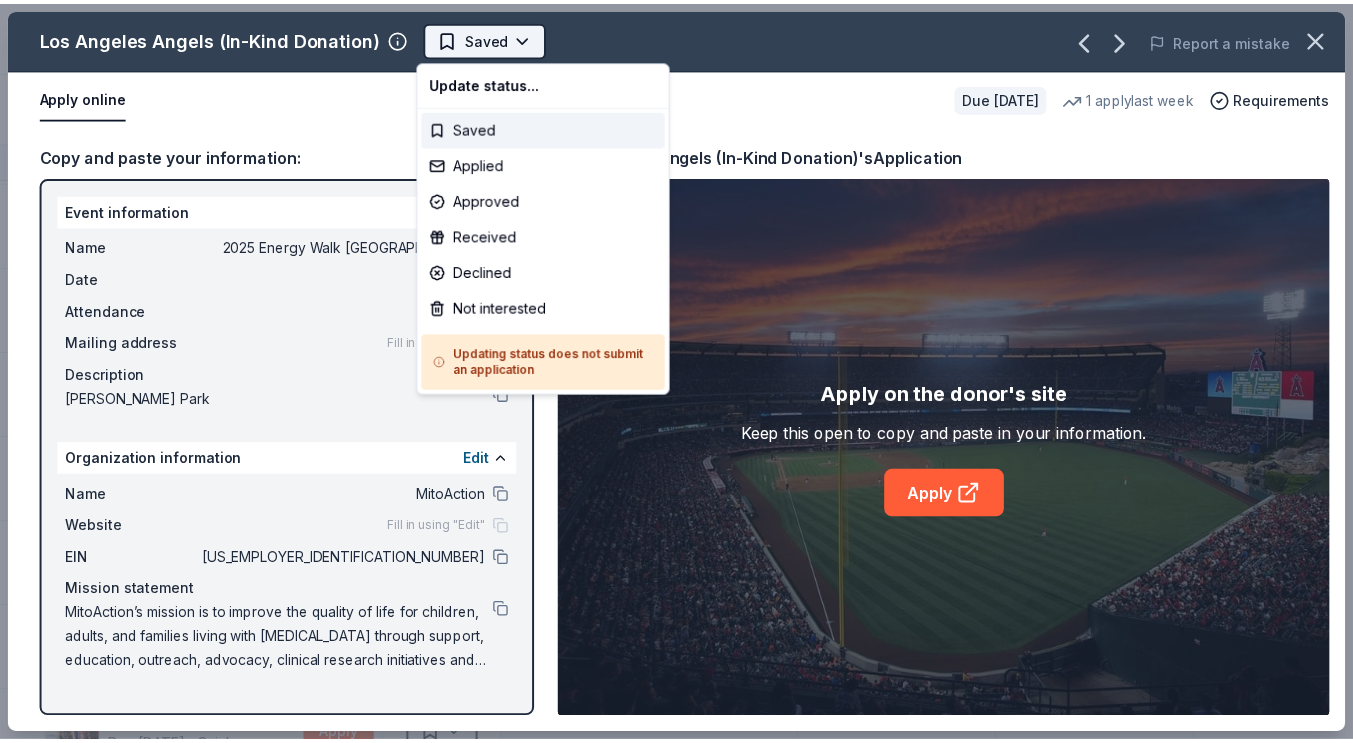 scroll, scrollTop: 0, scrollLeft: 0, axis: both 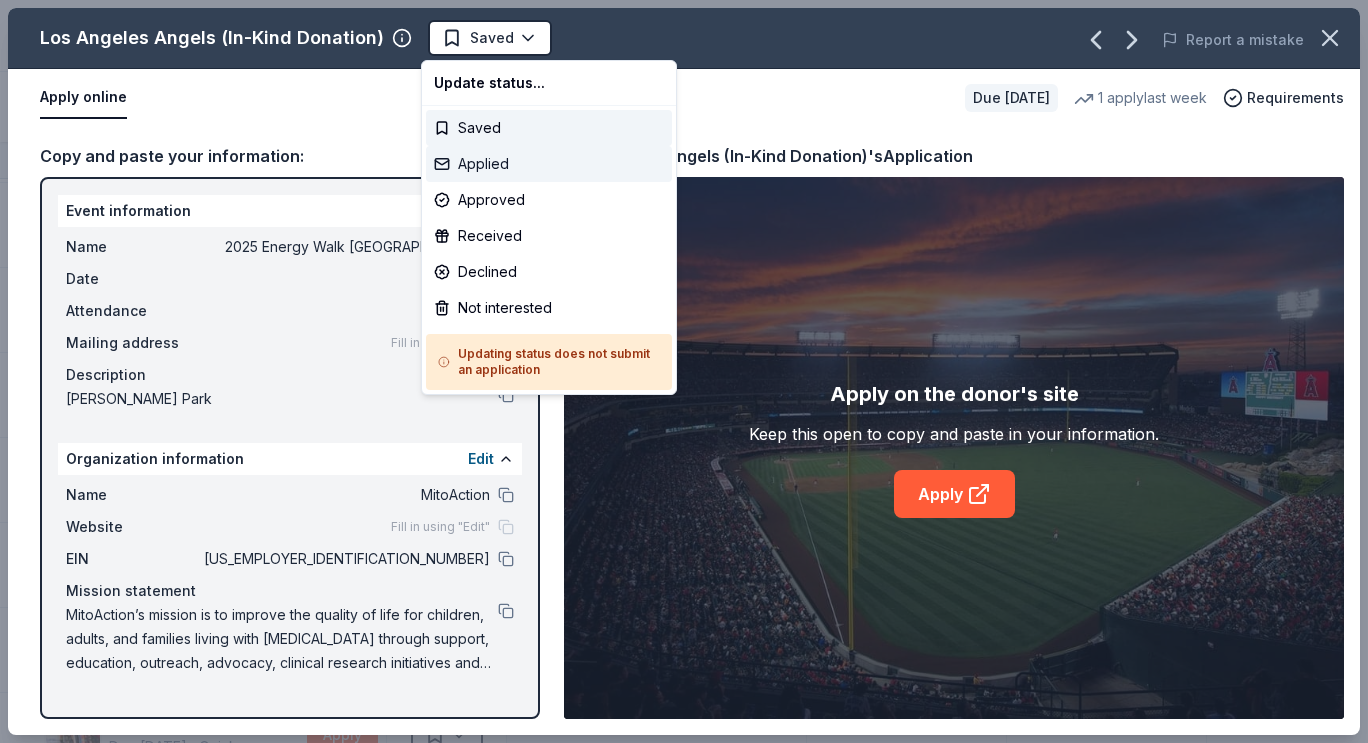 click on "Applied" at bounding box center [549, 164] 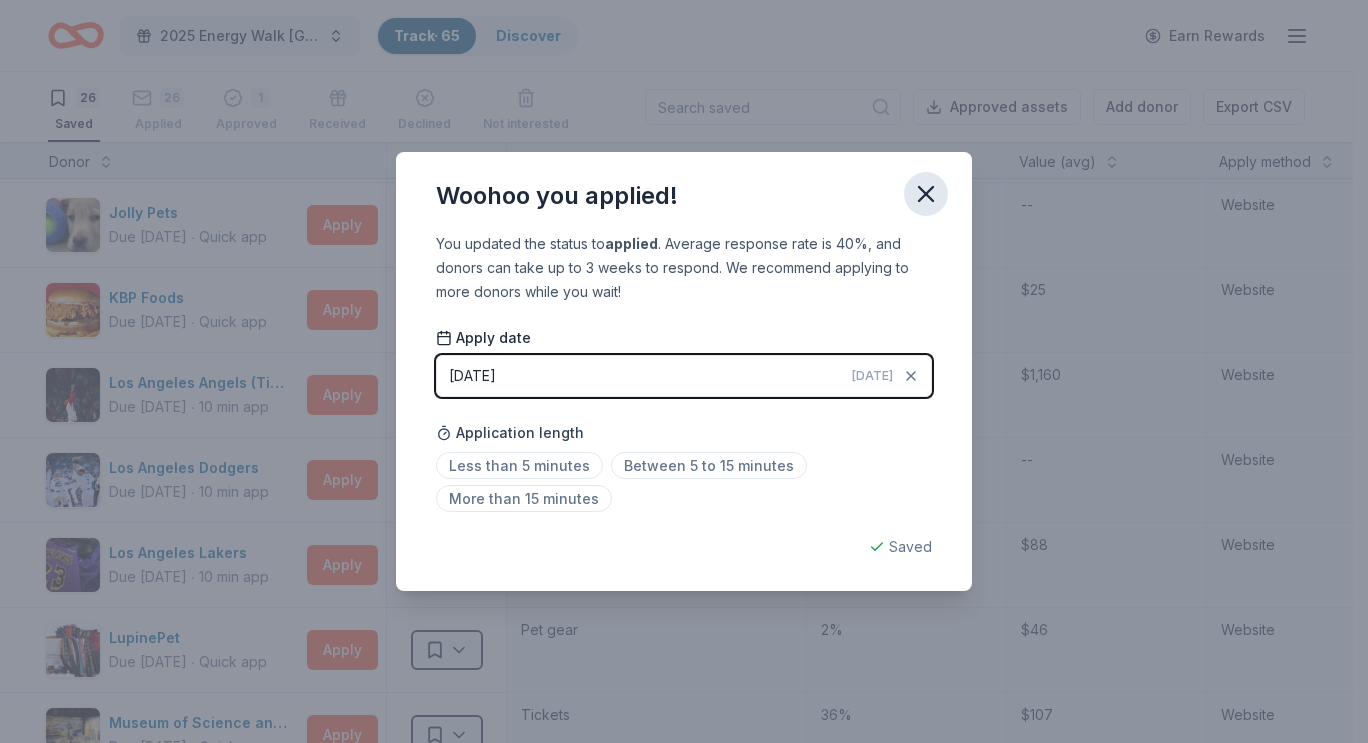click 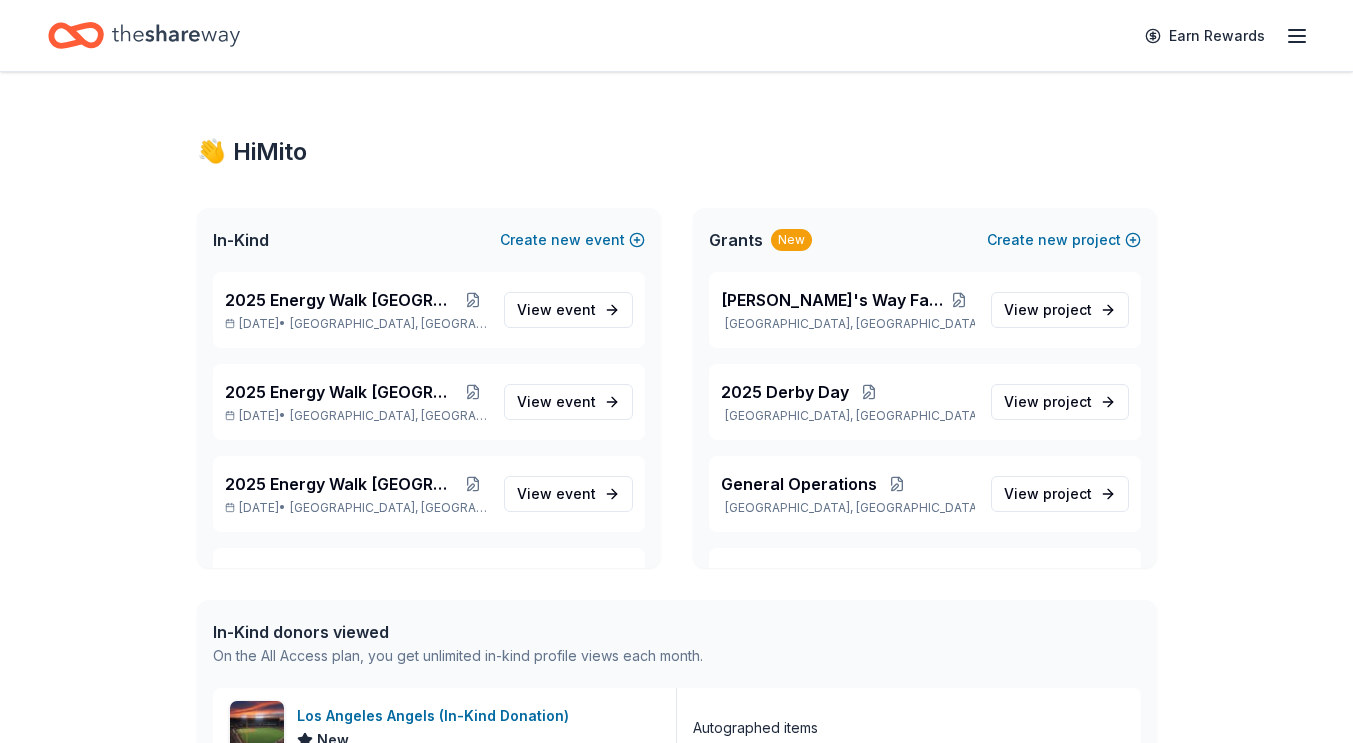 scroll, scrollTop: 0, scrollLeft: 0, axis: both 